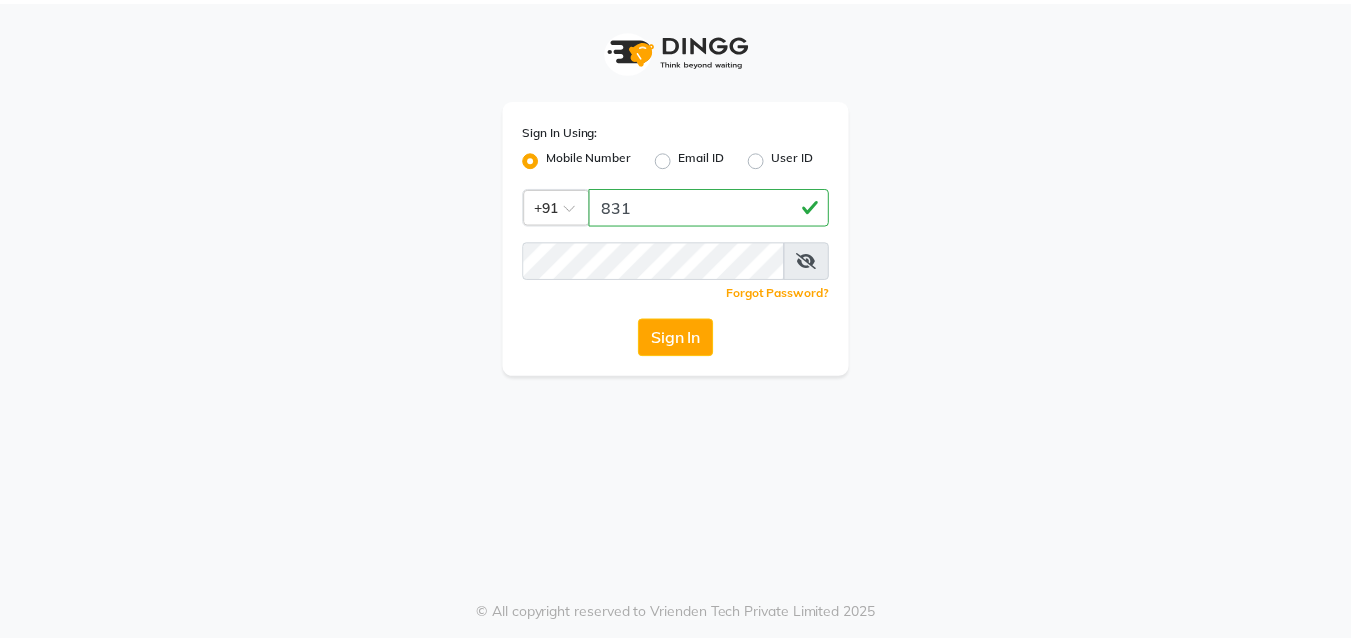 scroll, scrollTop: 0, scrollLeft: 0, axis: both 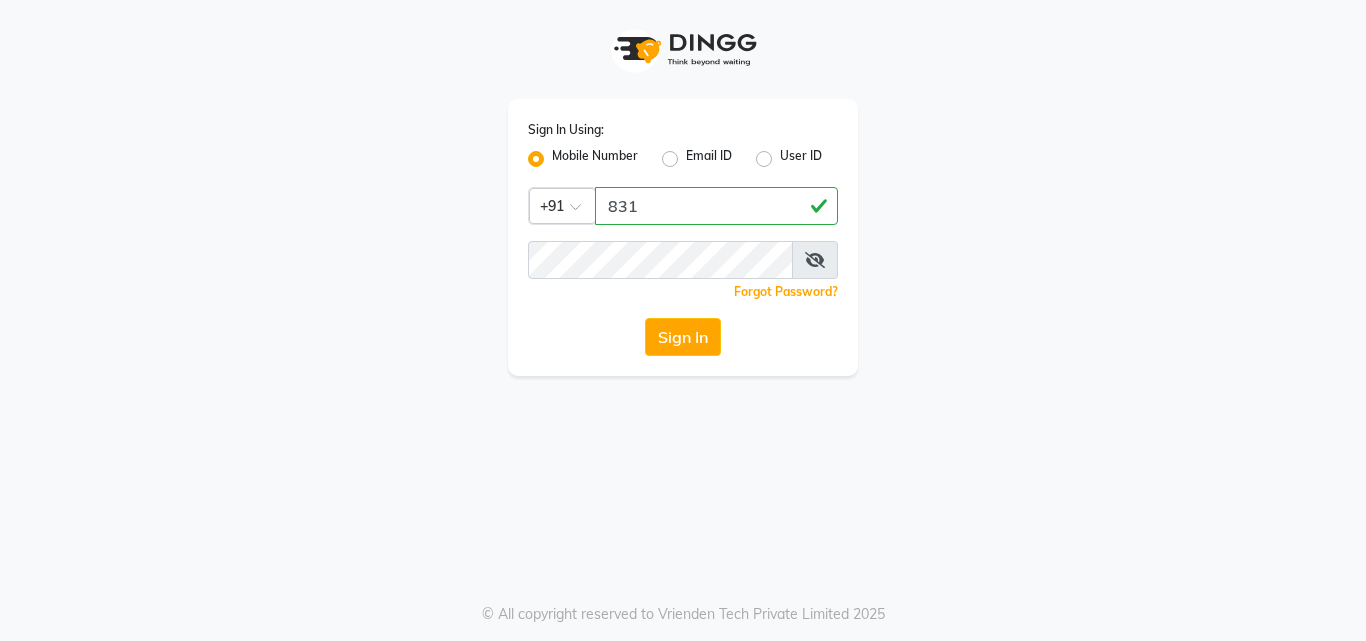 type on "[PHONE]" 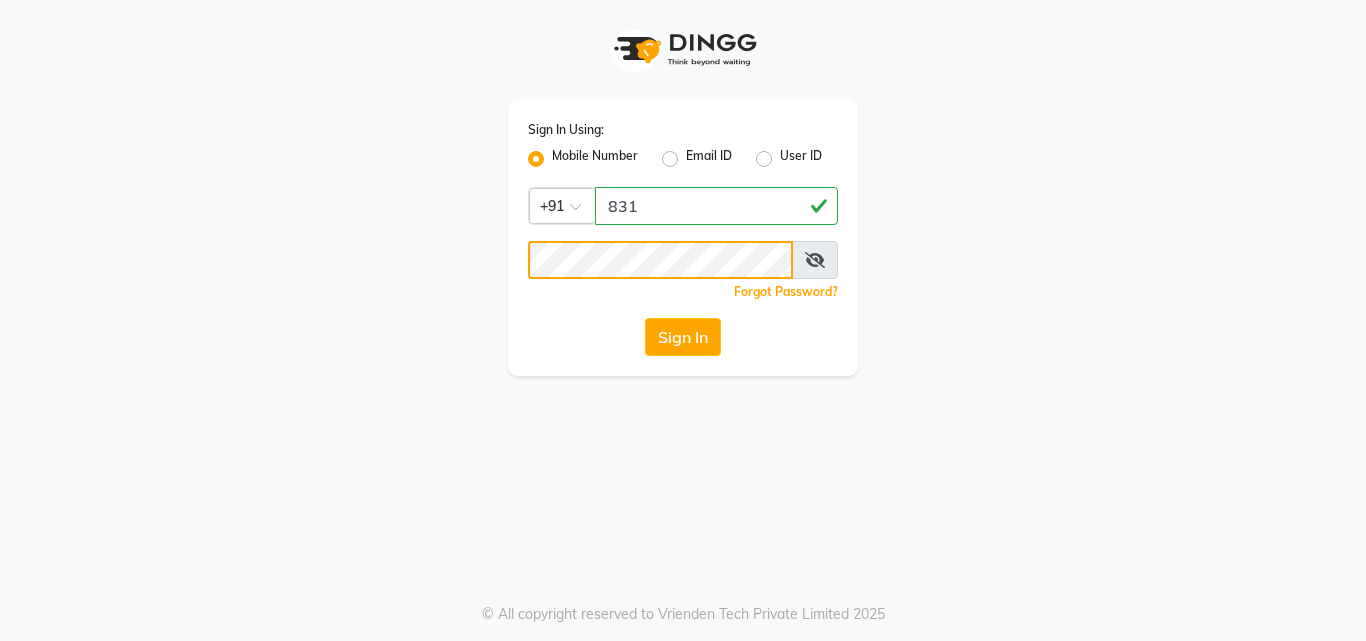 click on "Sign In" 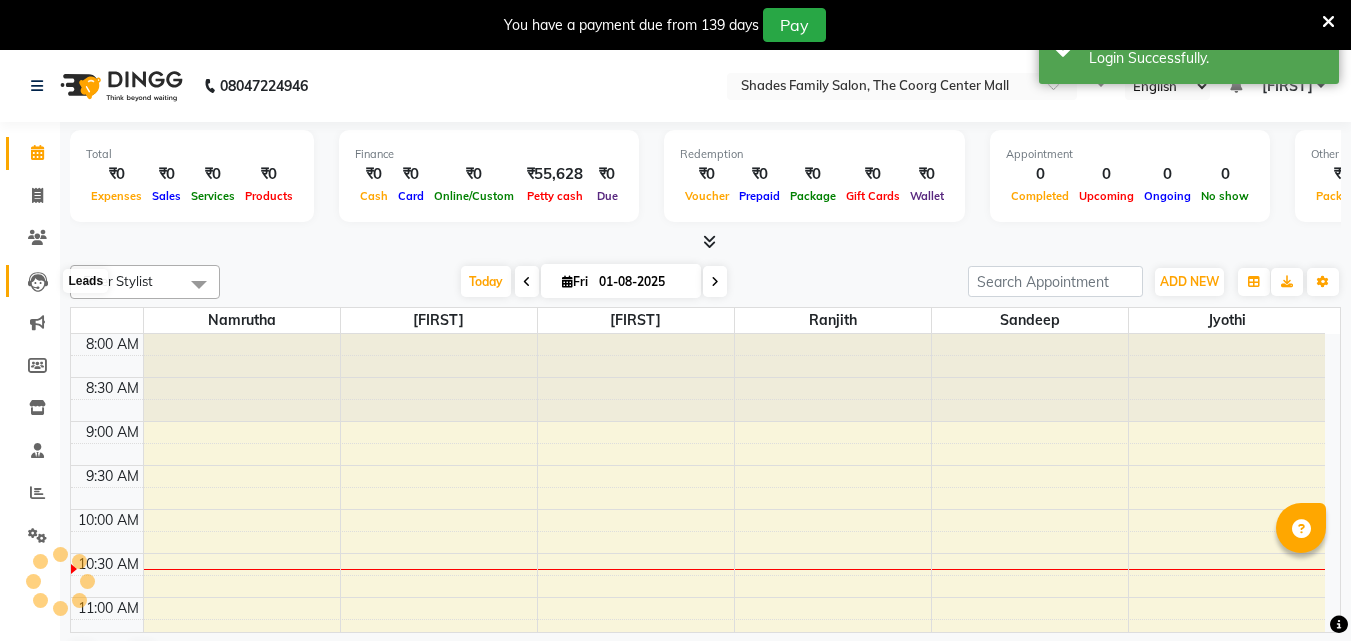 select on "en" 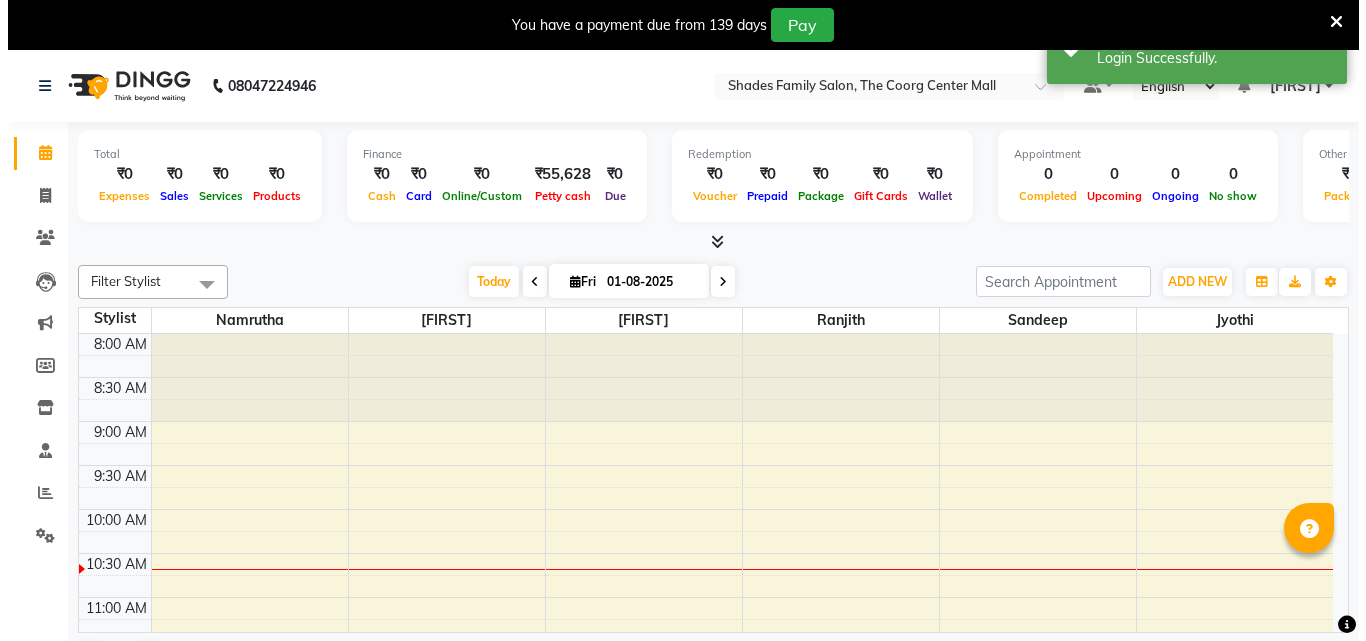 scroll, scrollTop: 0, scrollLeft: 0, axis: both 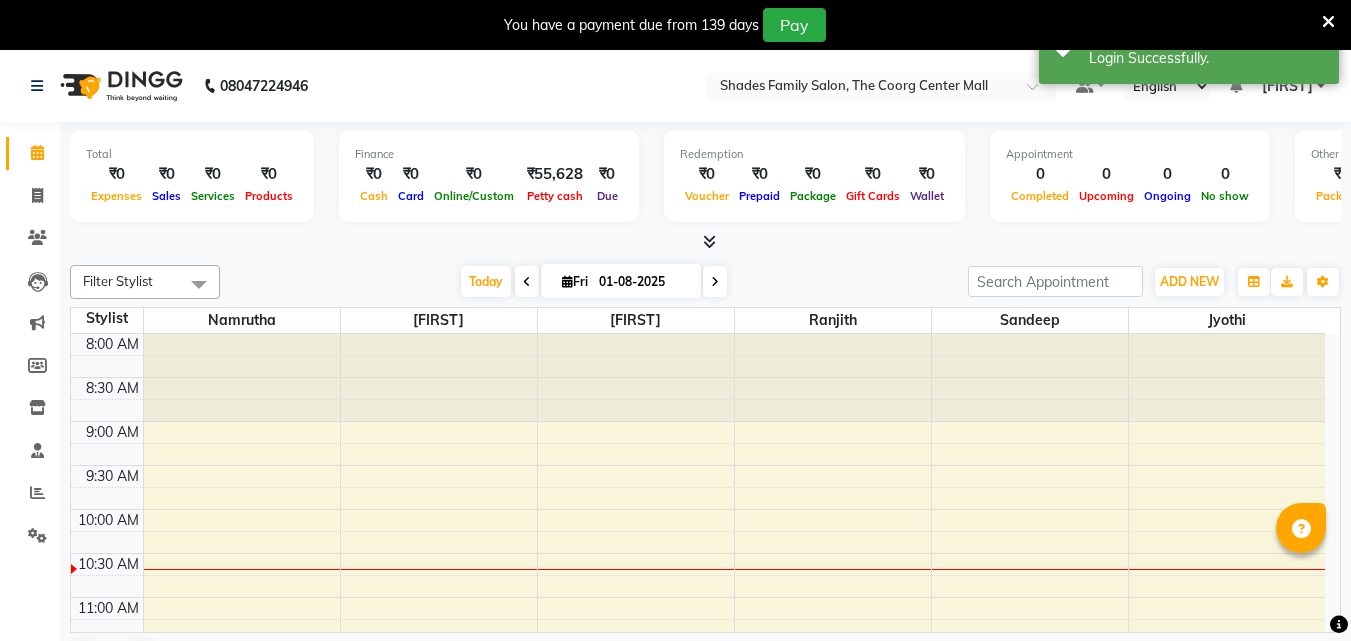 click at bounding box center (1328, 22) 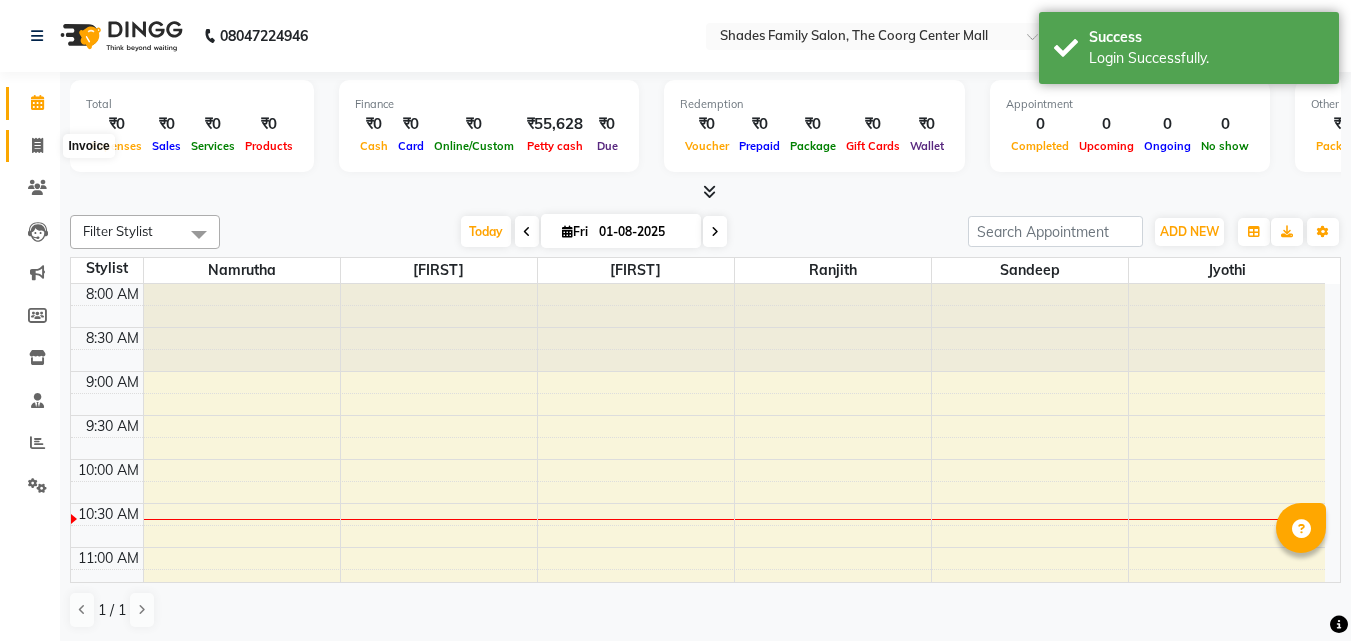 click 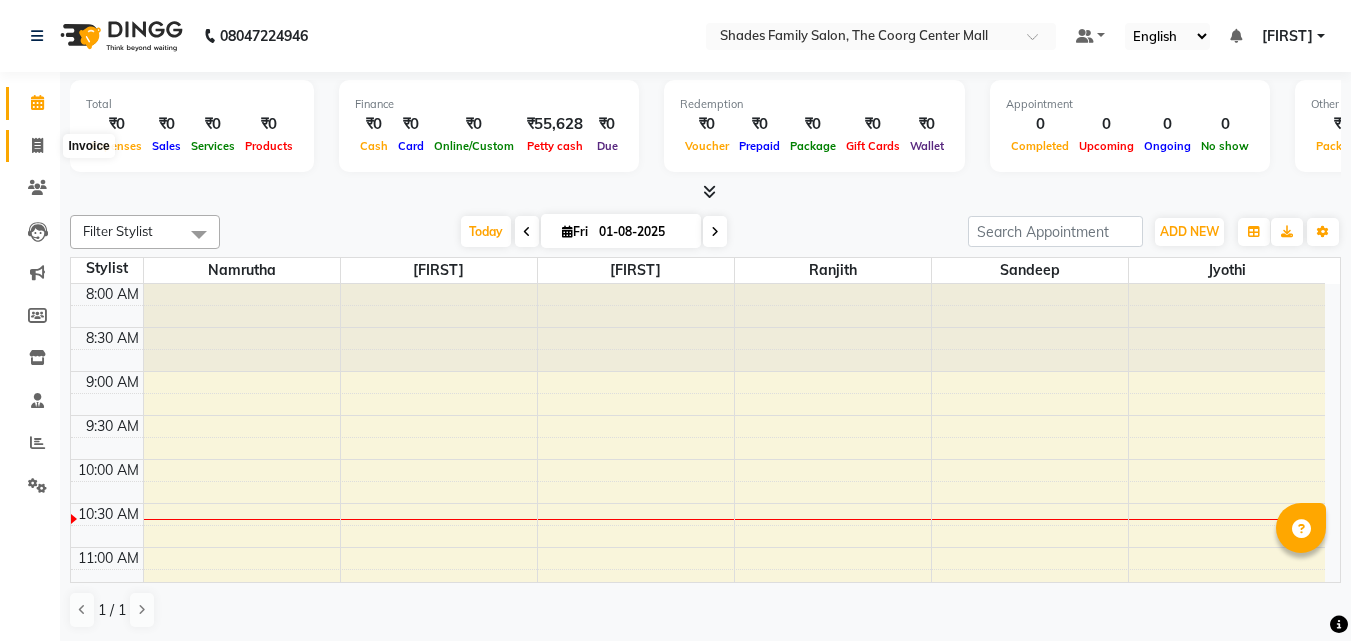 select on "service" 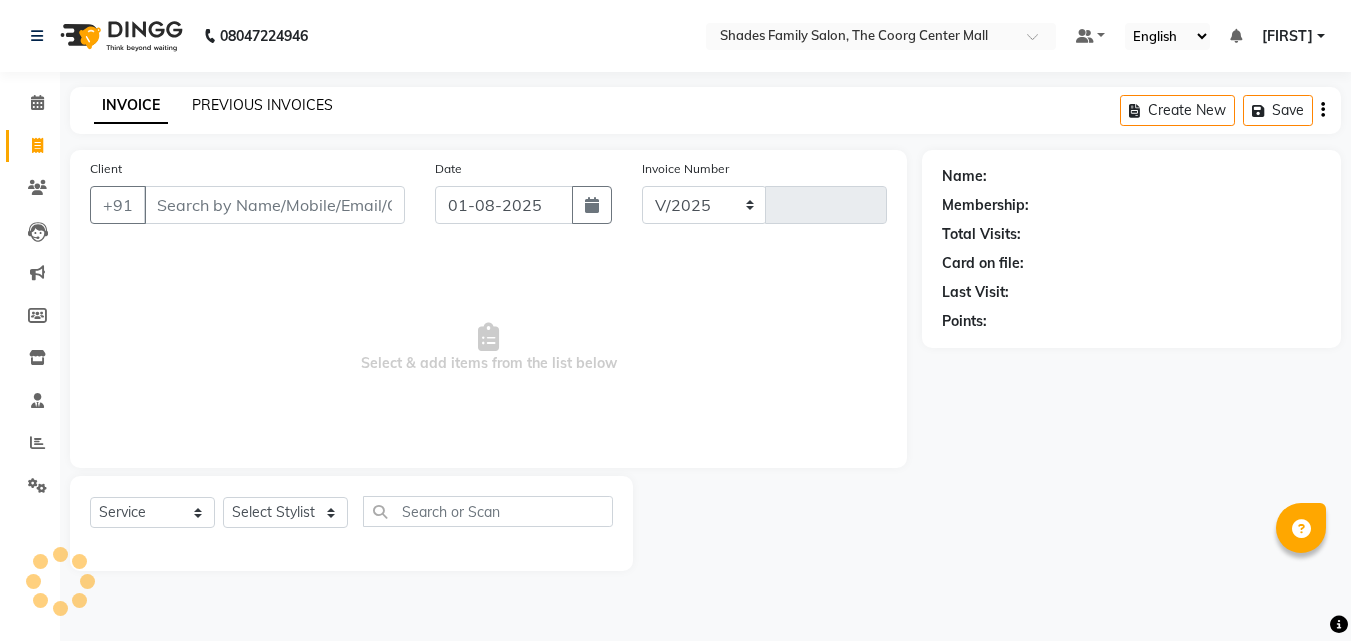 select on "7447" 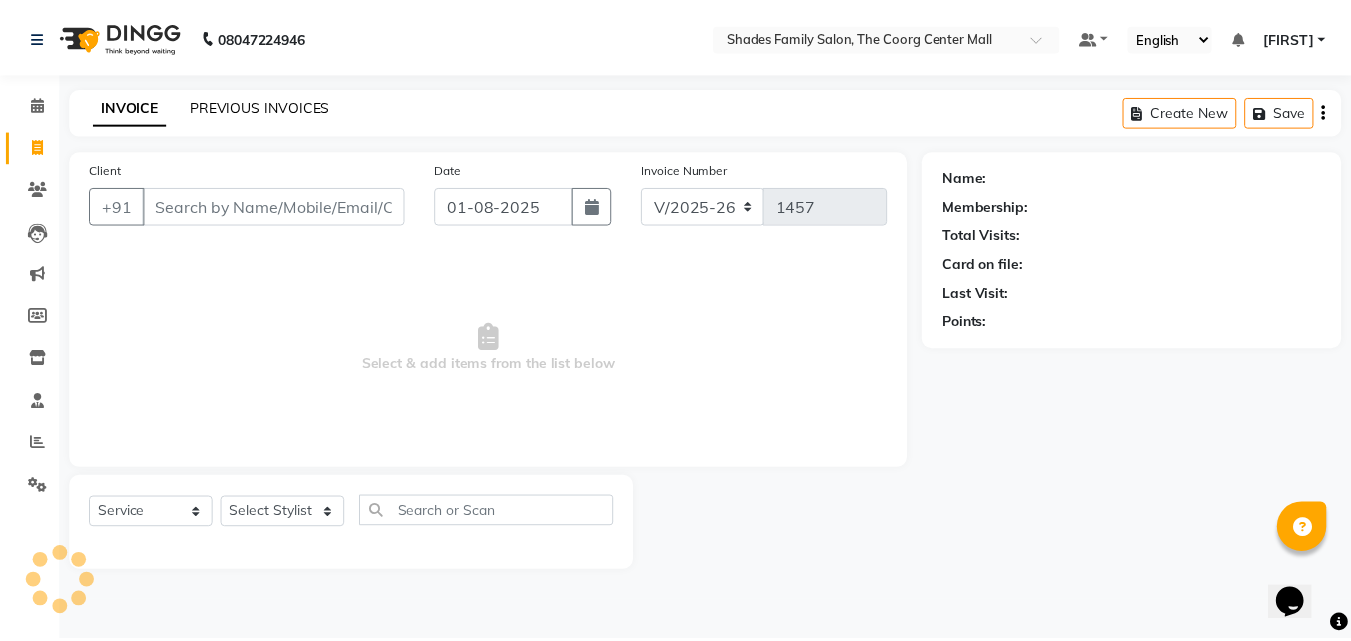 scroll, scrollTop: 0, scrollLeft: 0, axis: both 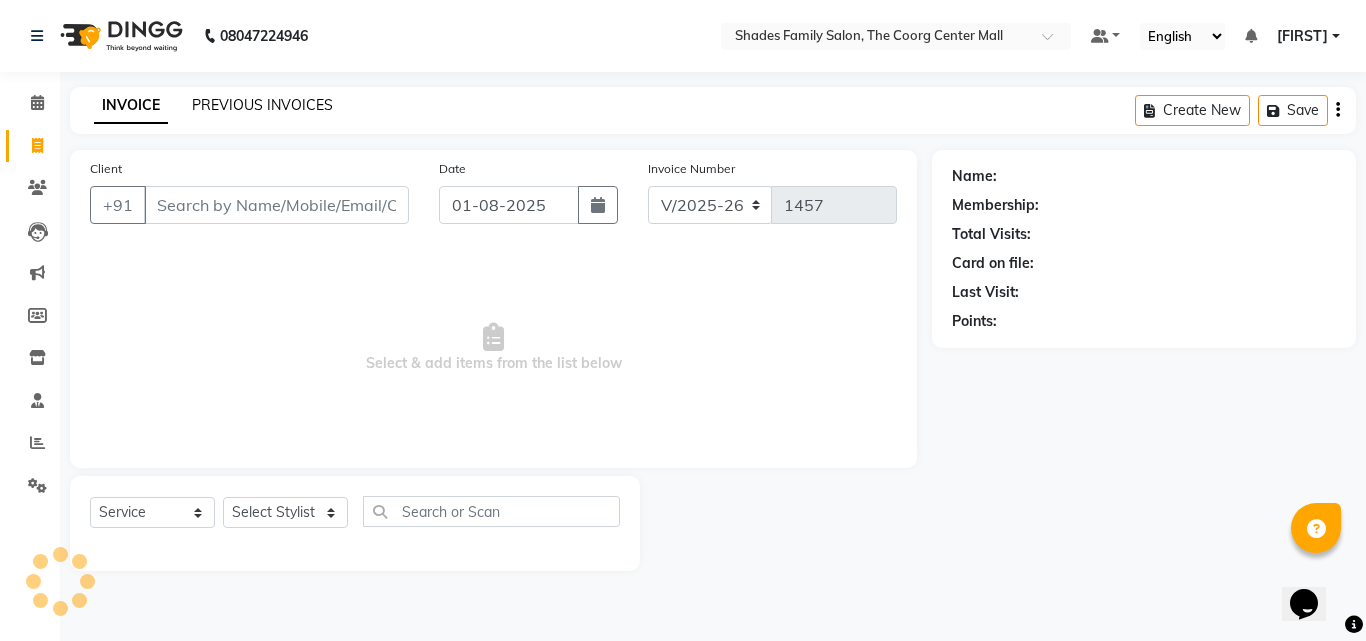click on "PREVIOUS INVOICES" 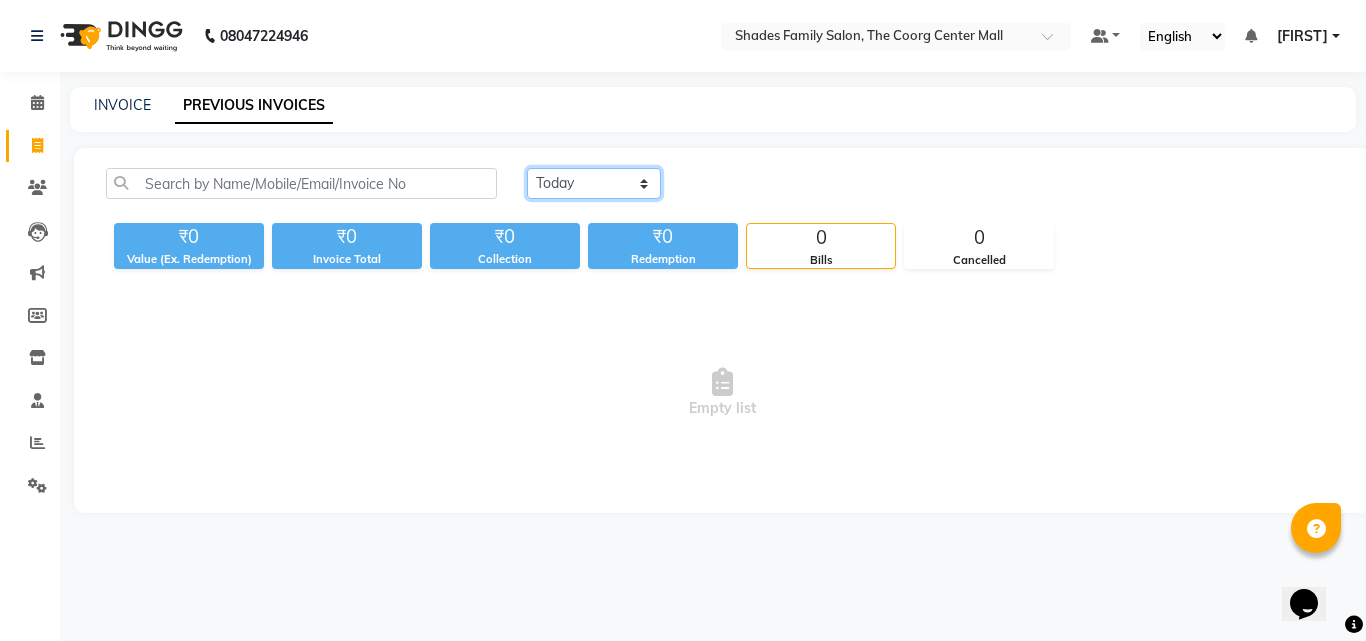 click on "Today Yesterday Custom Range" 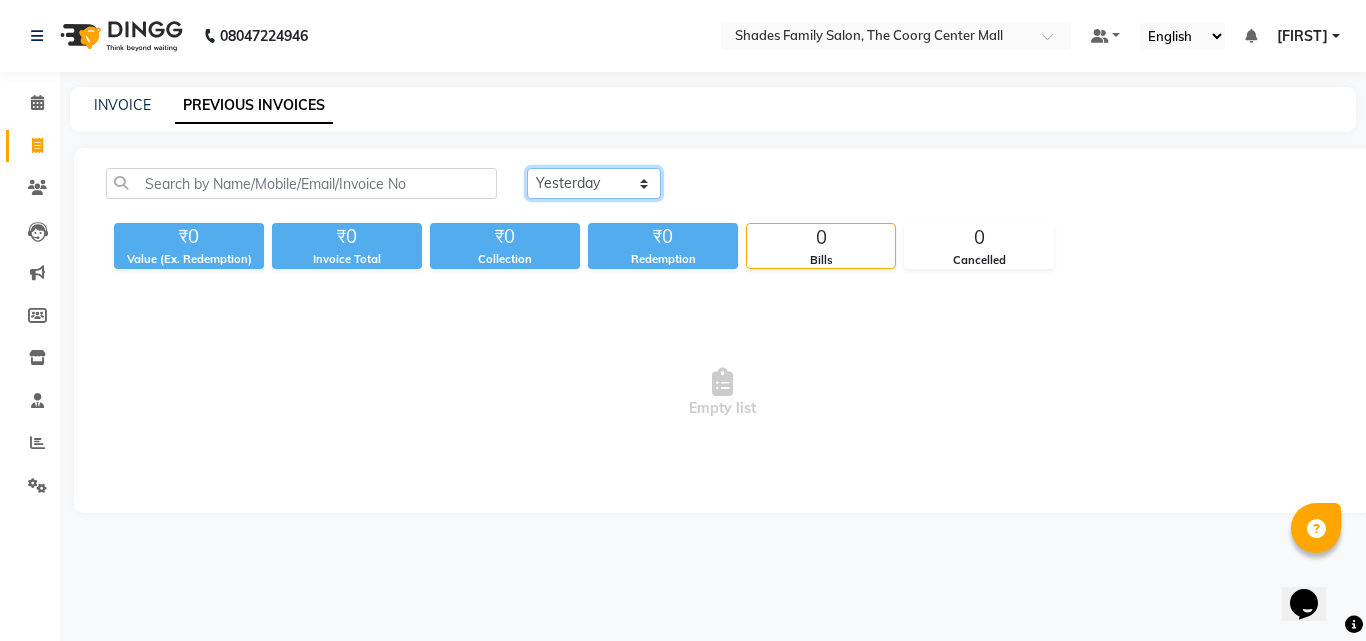 click on "Today Yesterday Custom Range" 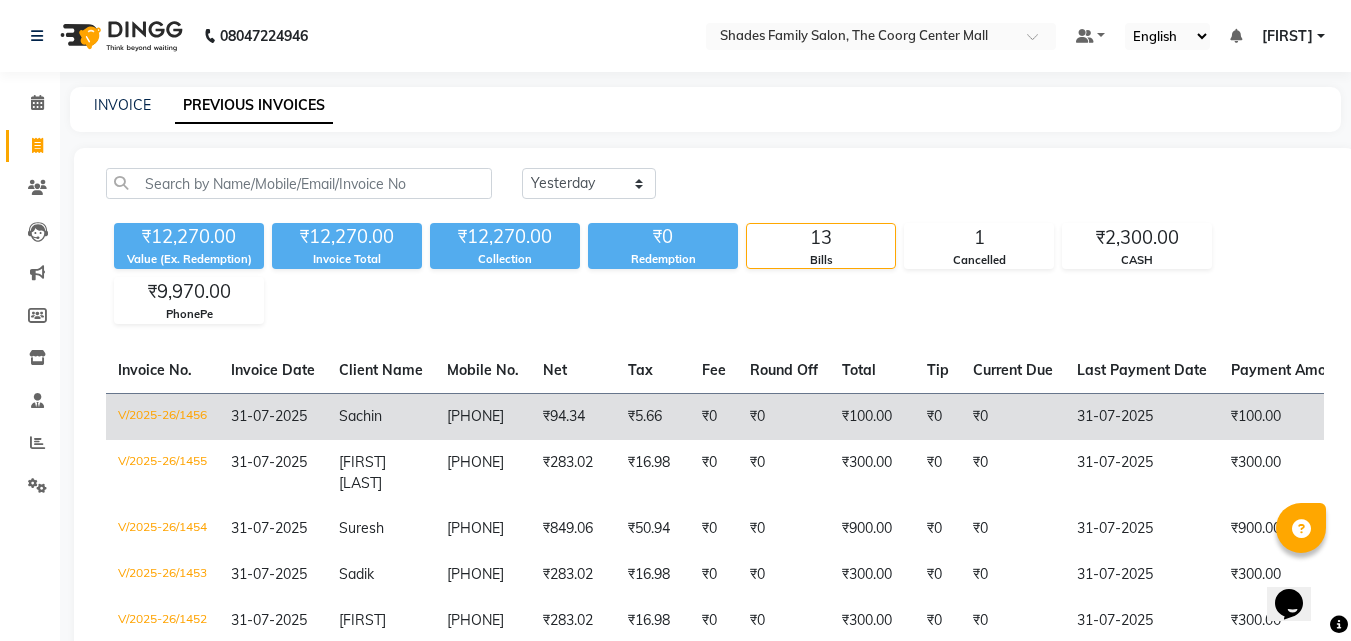 click on "Sachin" 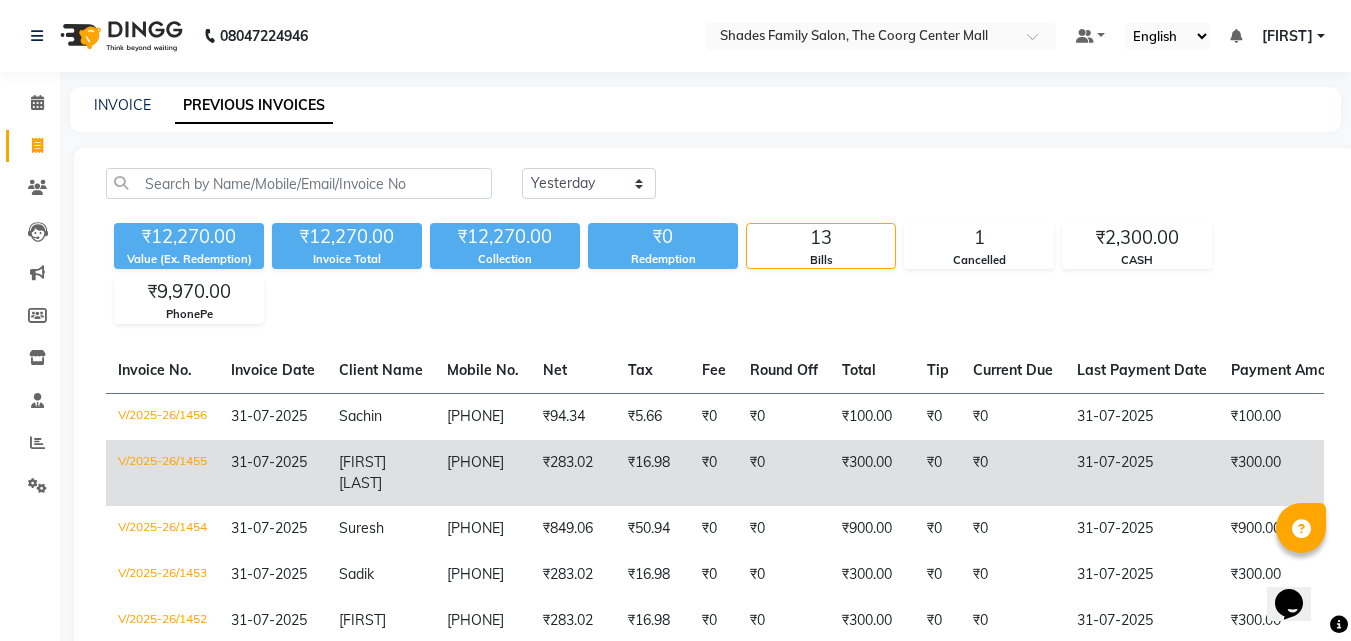 click on "[FIRST] [LAST]" 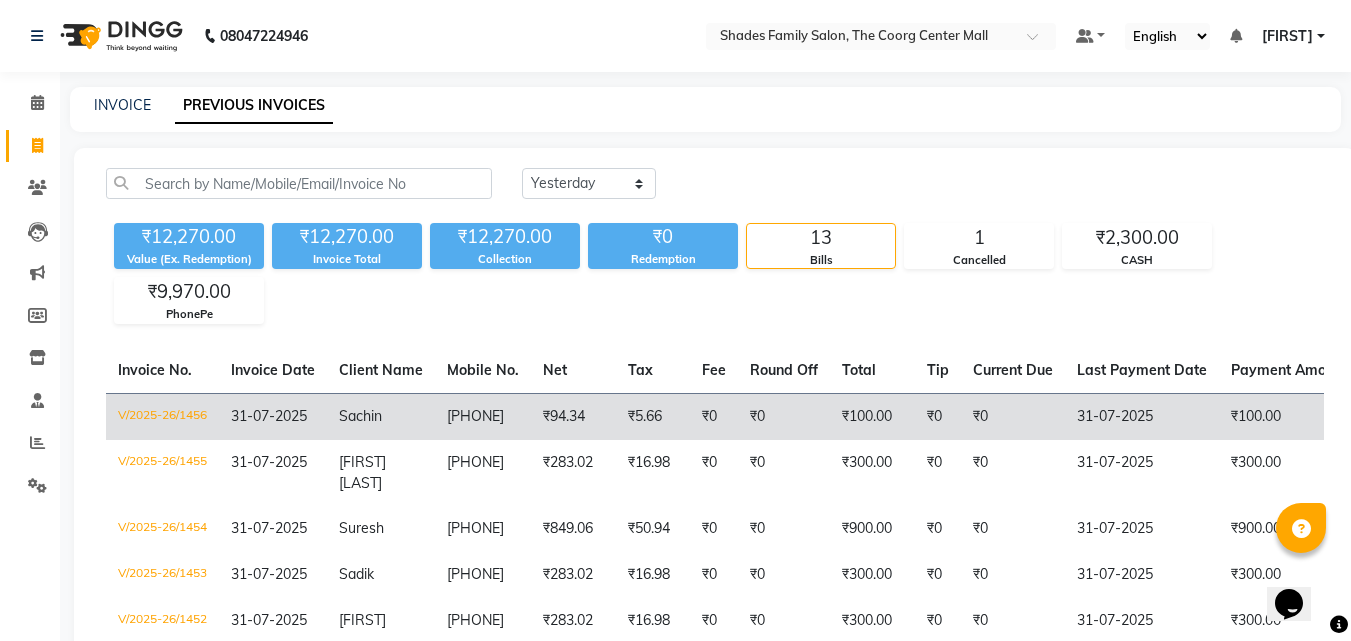 click on "31-07-2025" 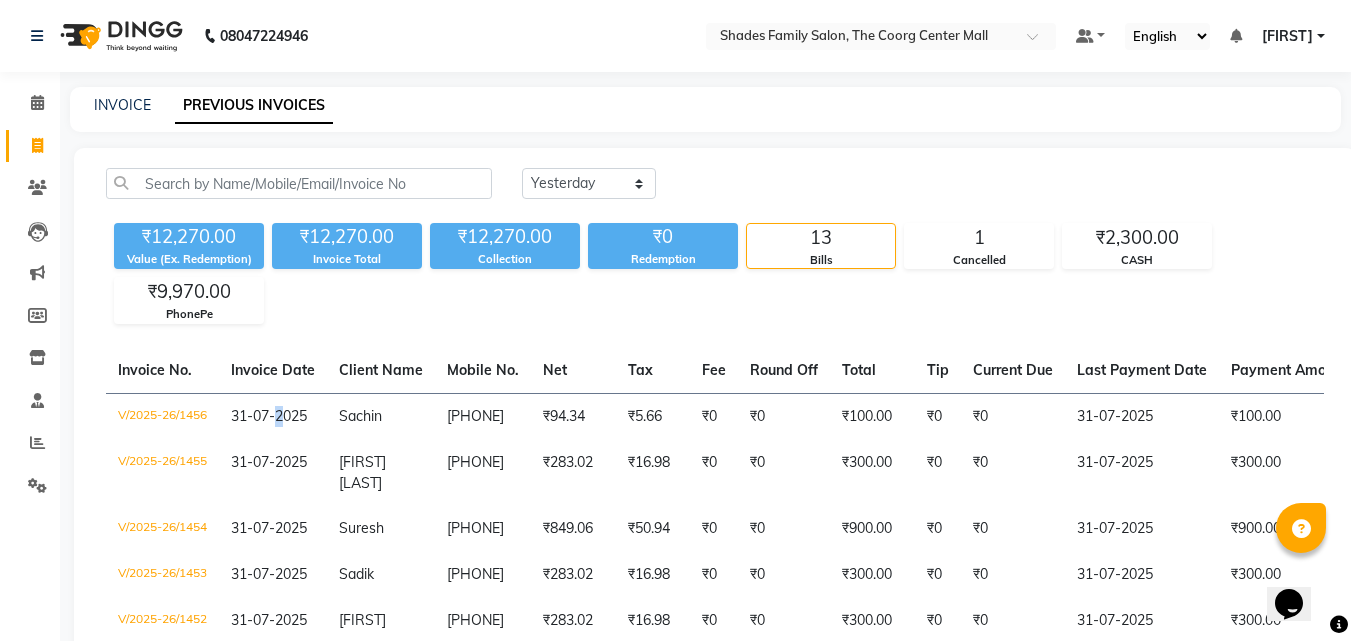click 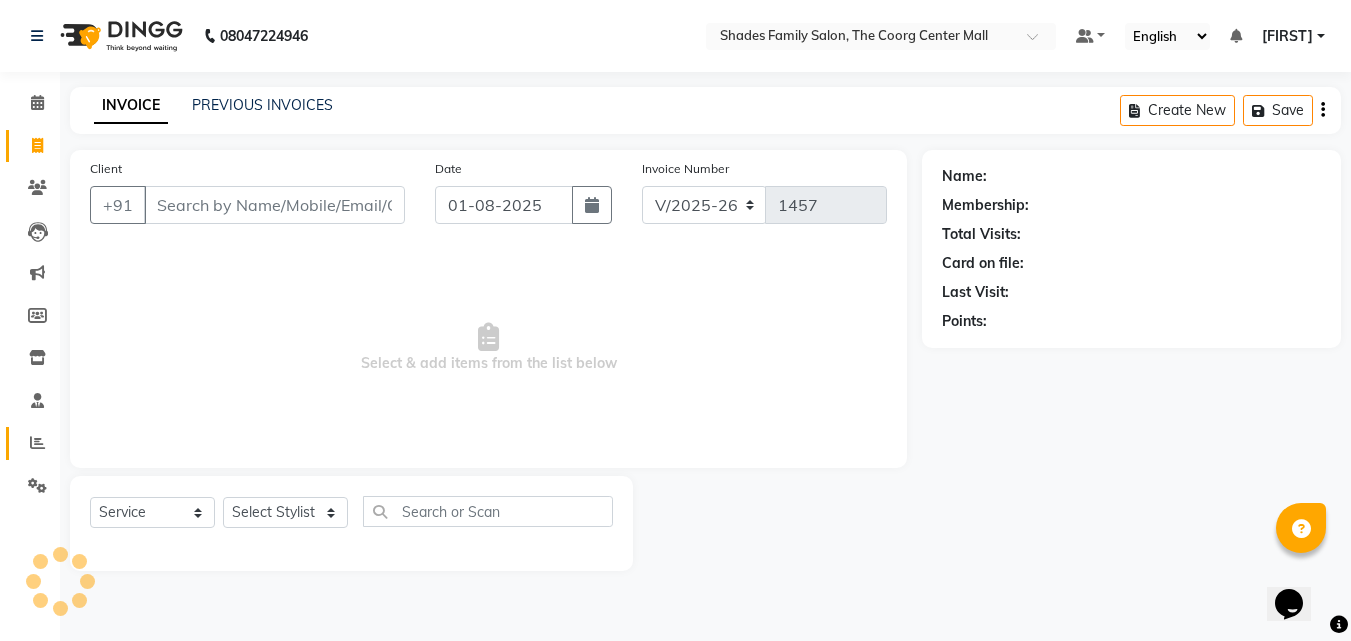 click 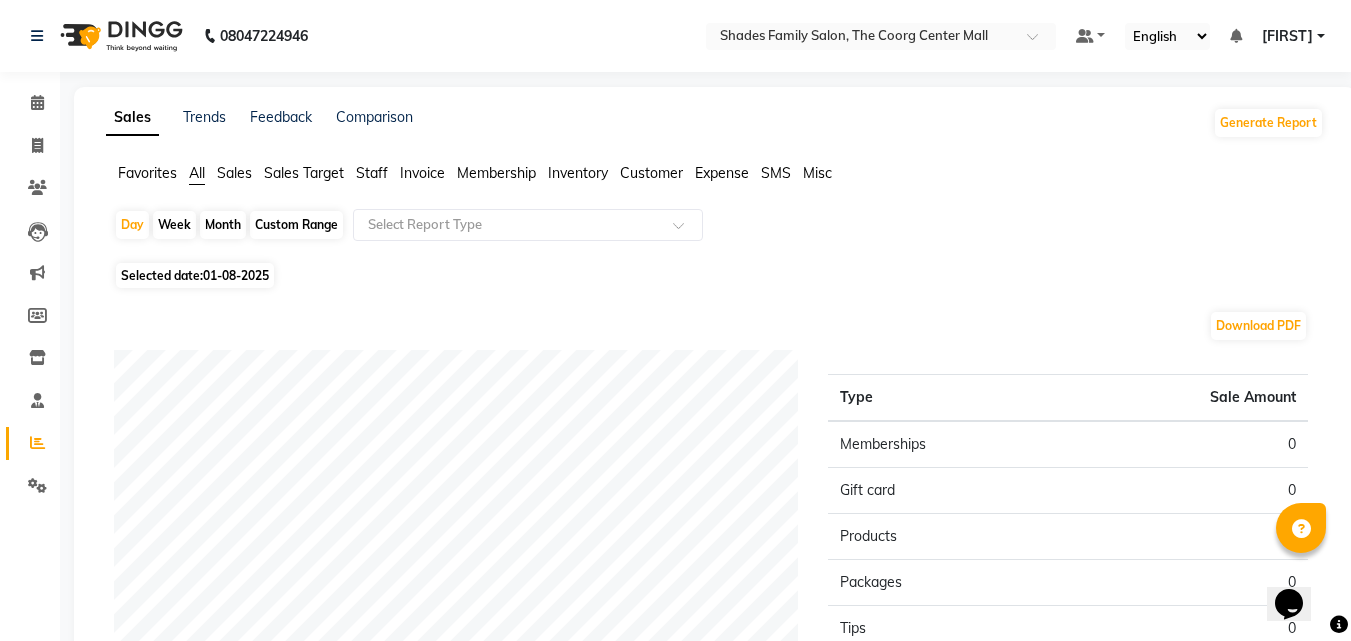 click on "01-08-2025" 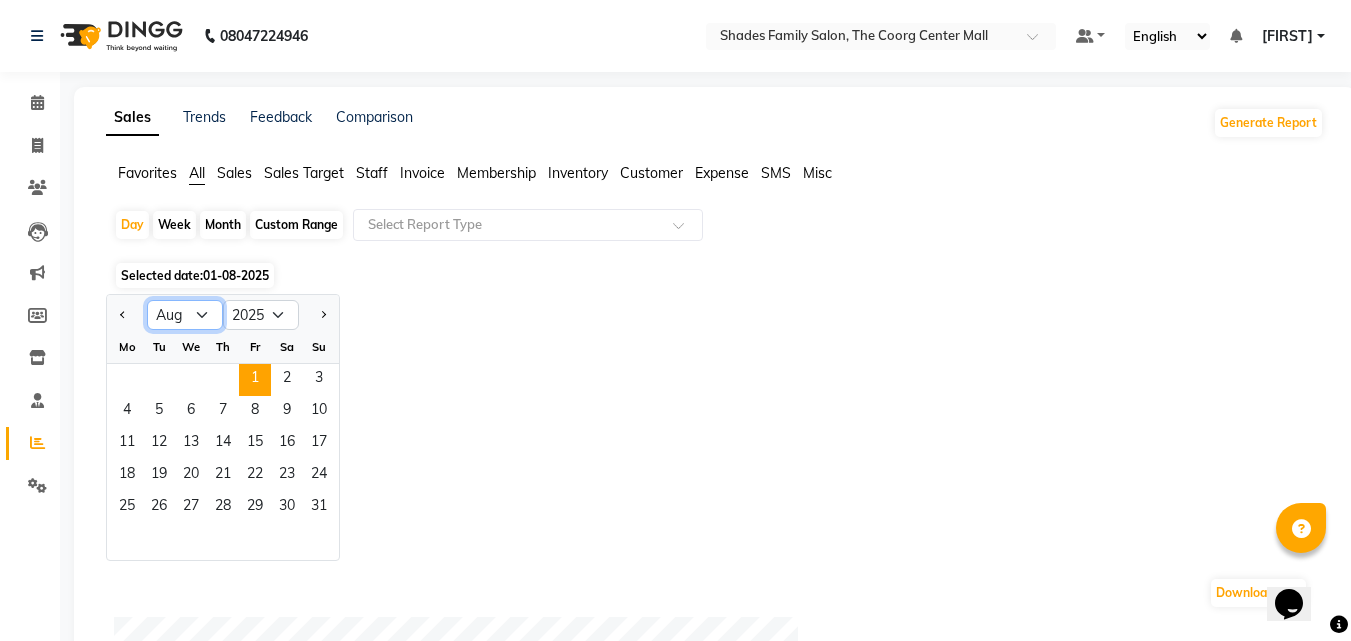 click on "Jan Feb Mar Apr May Jun Jul Aug Sep Oct Nov Dec" 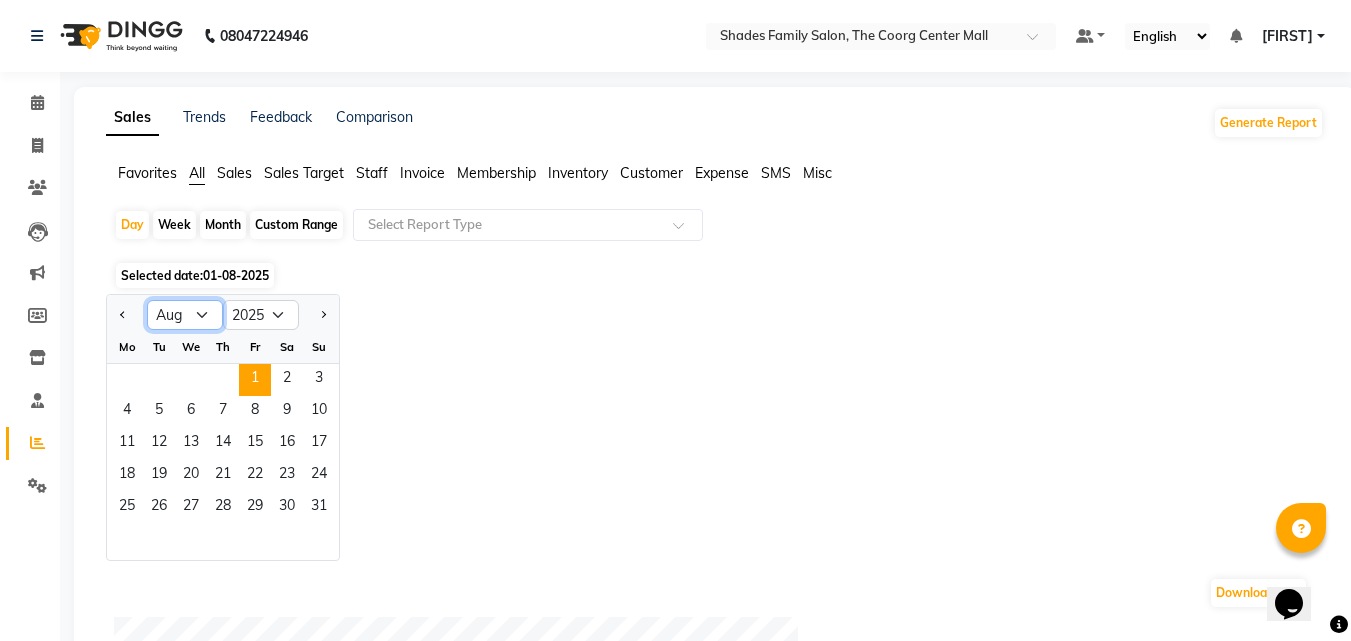 select on "7" 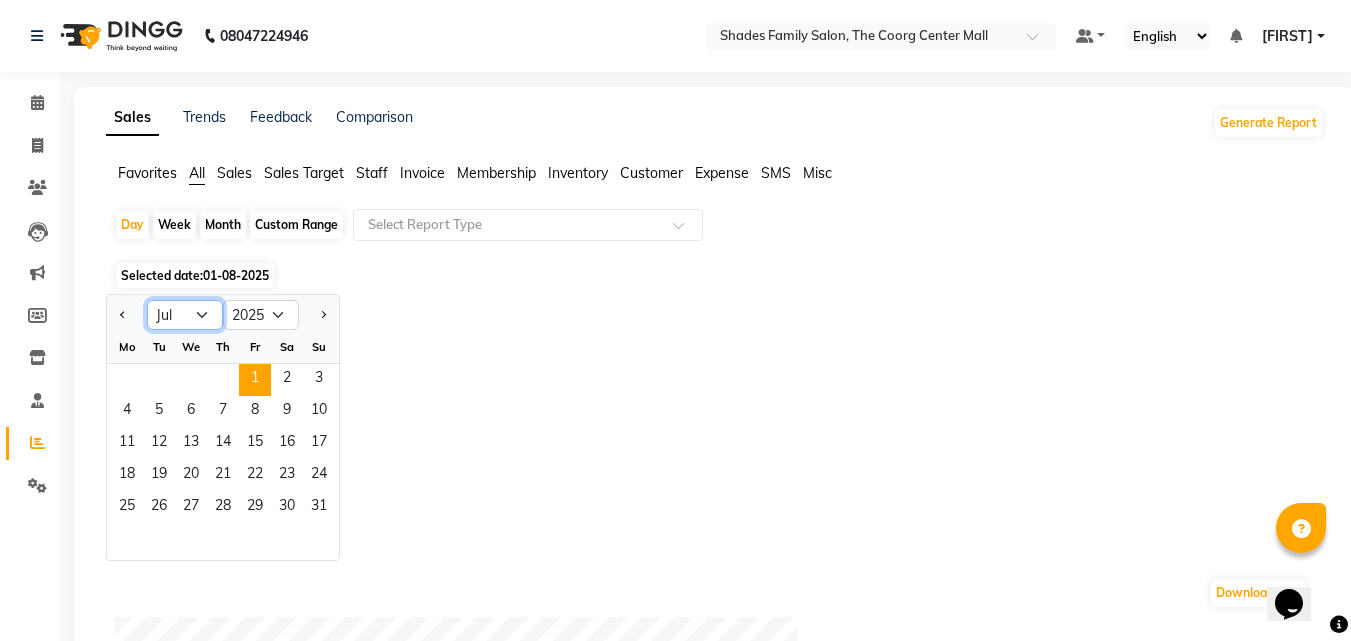 click on "Jan Feb Mar Apr May Jun Jul Aug Sep Oct Nov Dec" 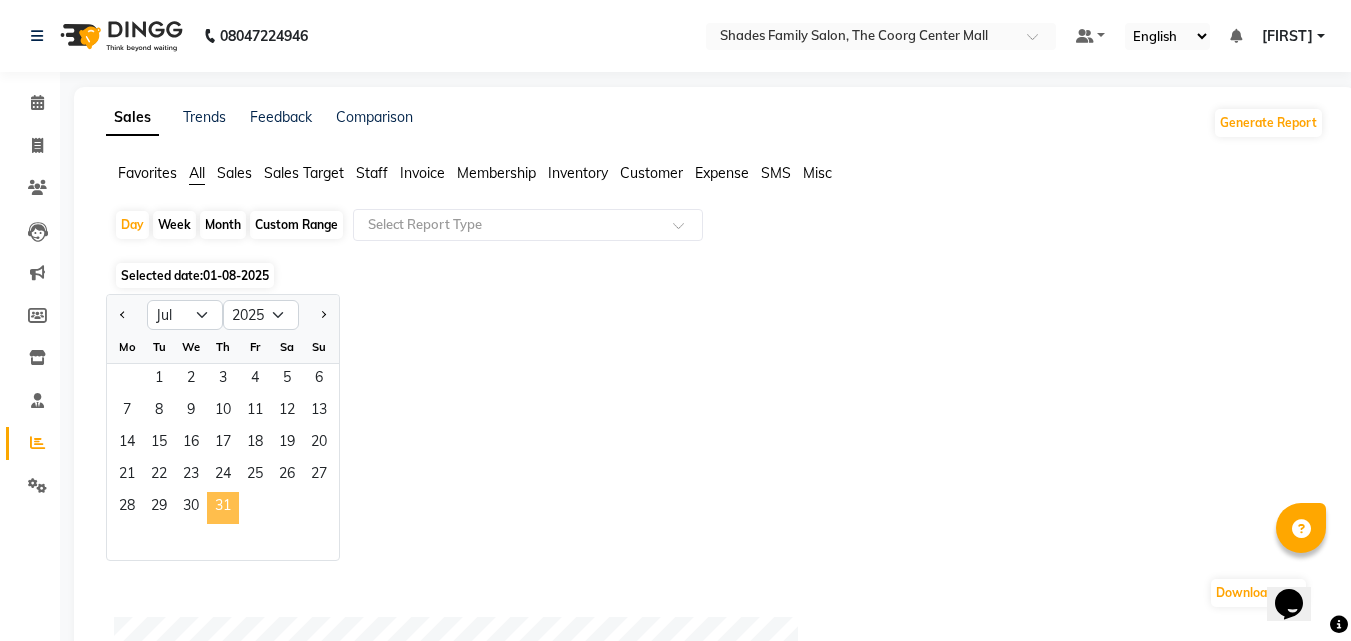 click on "31" 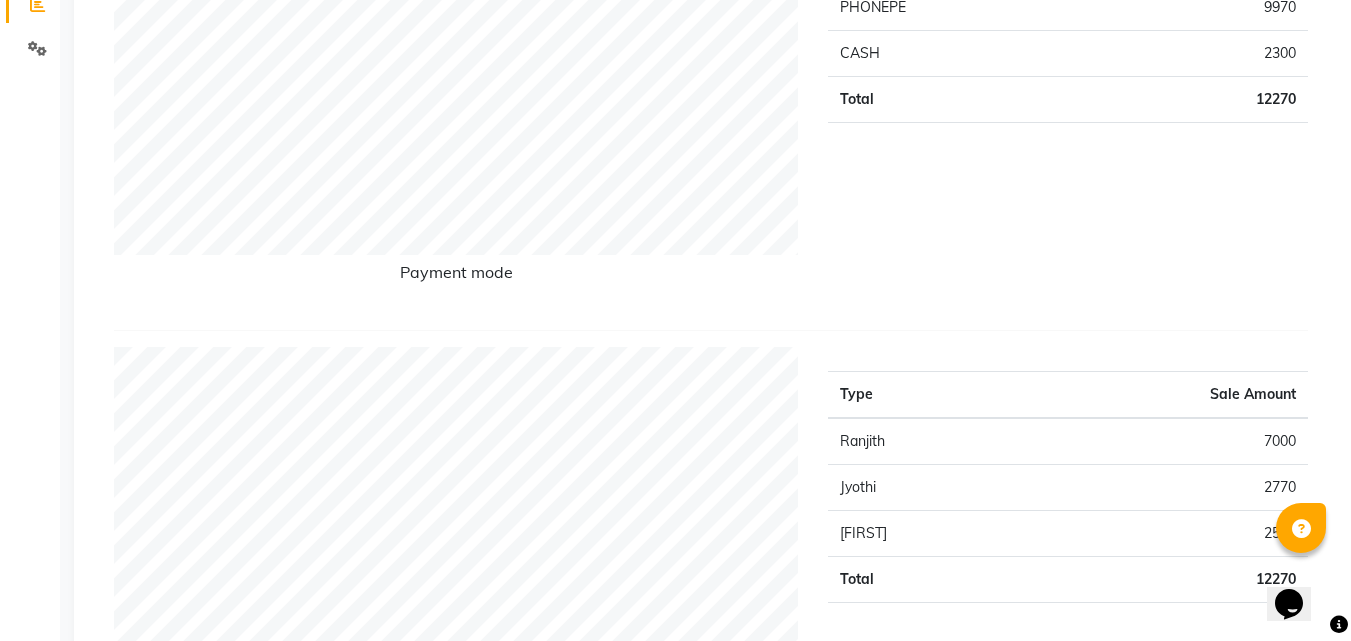 scroll, scrollTop: 100, scrollLeft: 0, axis: vertical 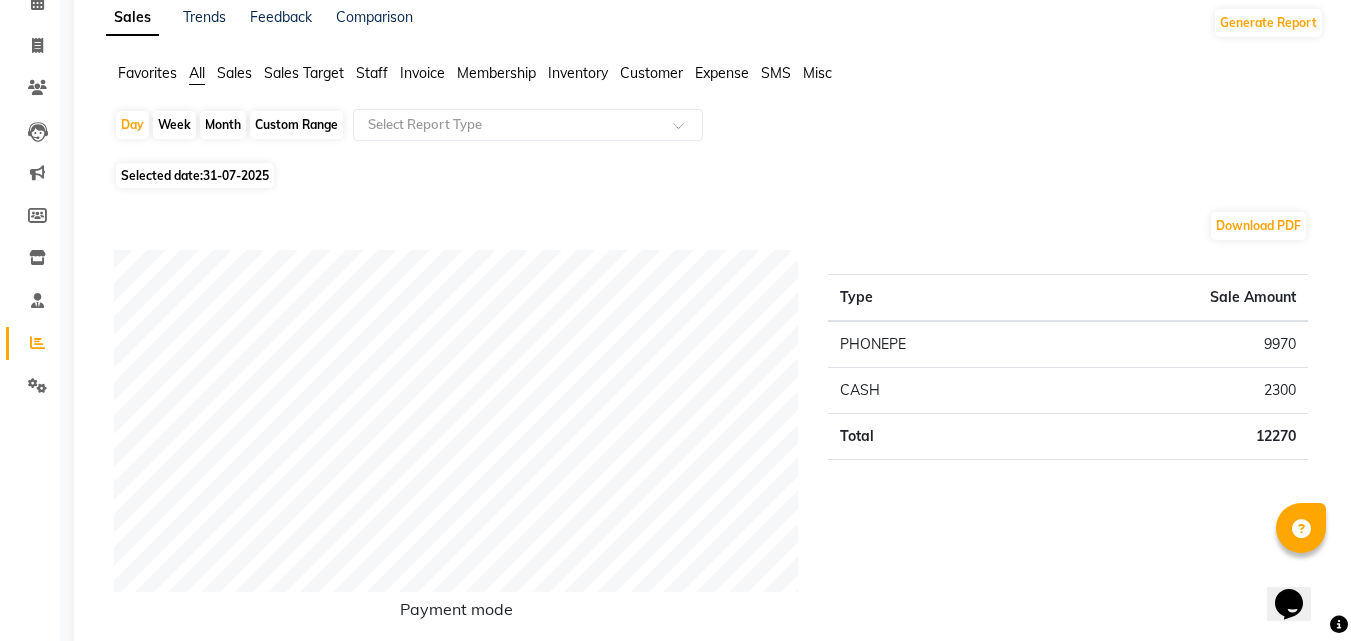 click on "Month" 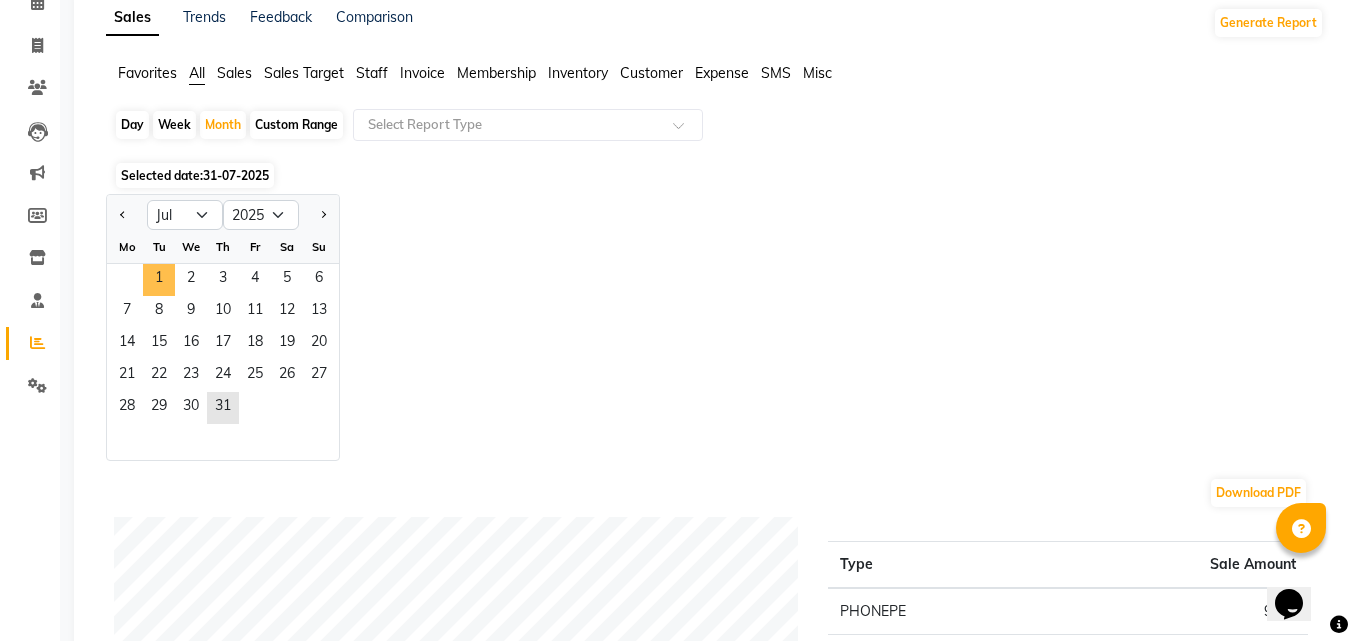 drag, startPoint x: 156, startPoint y: 268, endPoint x: 203, endPoint y: 257, distance: 48.270073 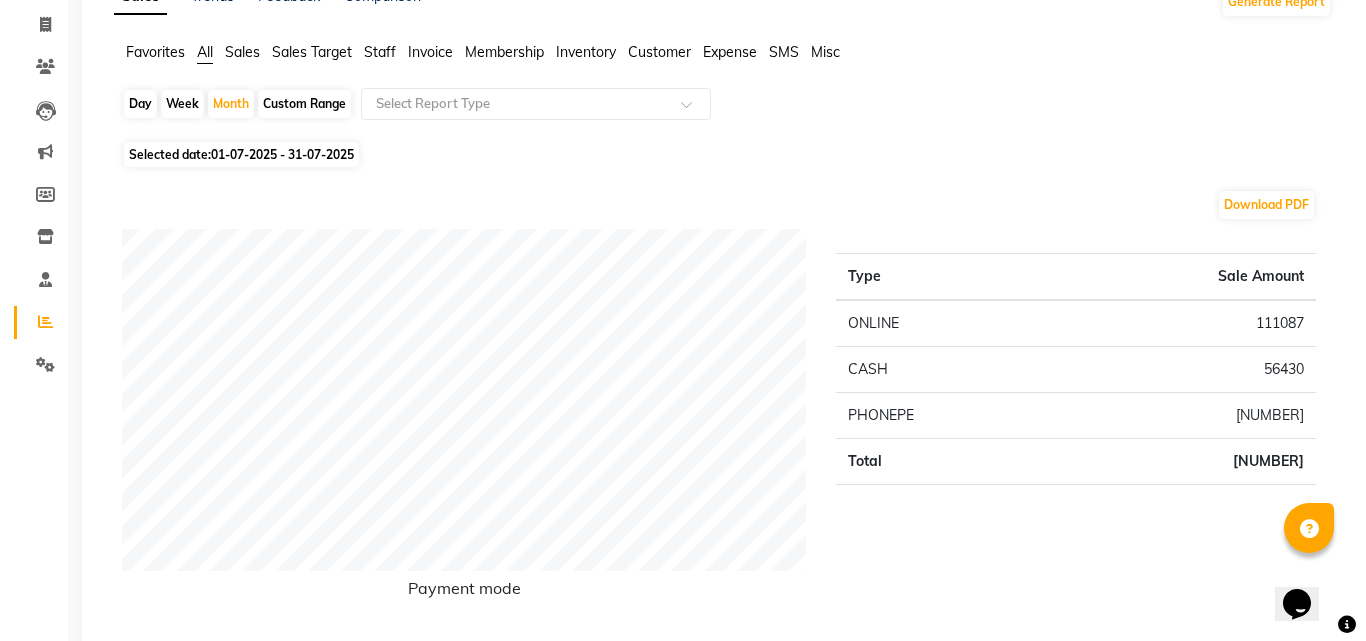 scroll, scrollTop: 0, scrollLeft: 0, axis: both 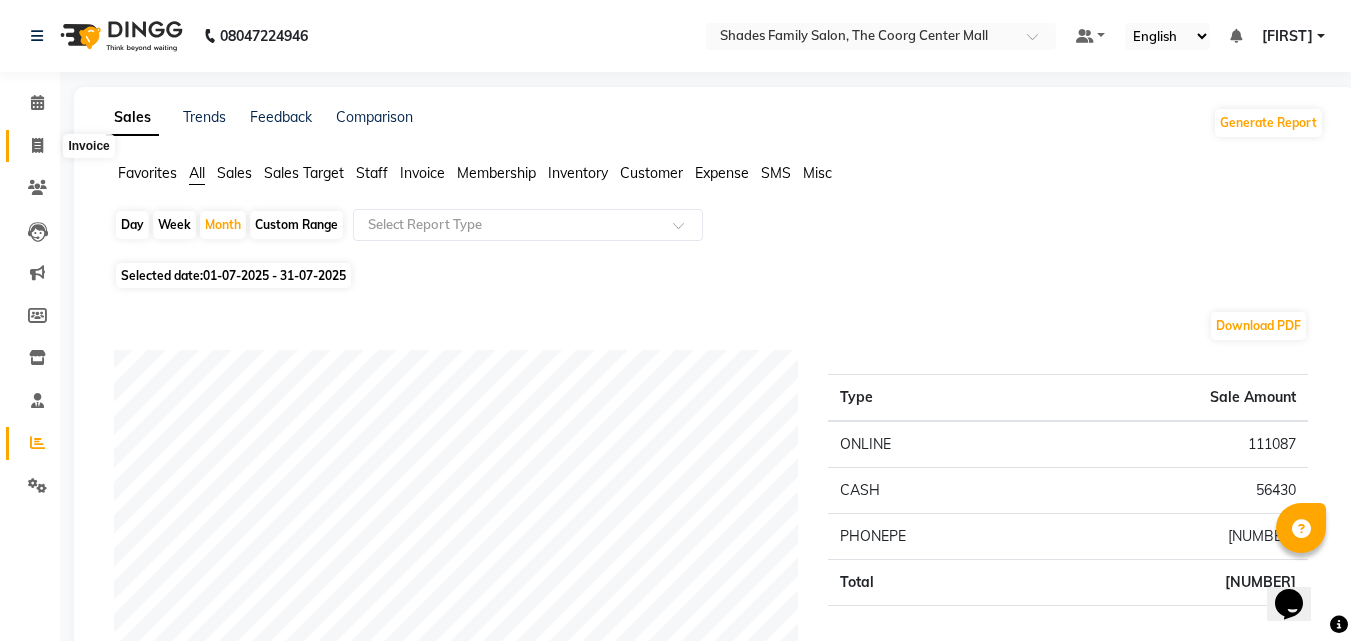 click 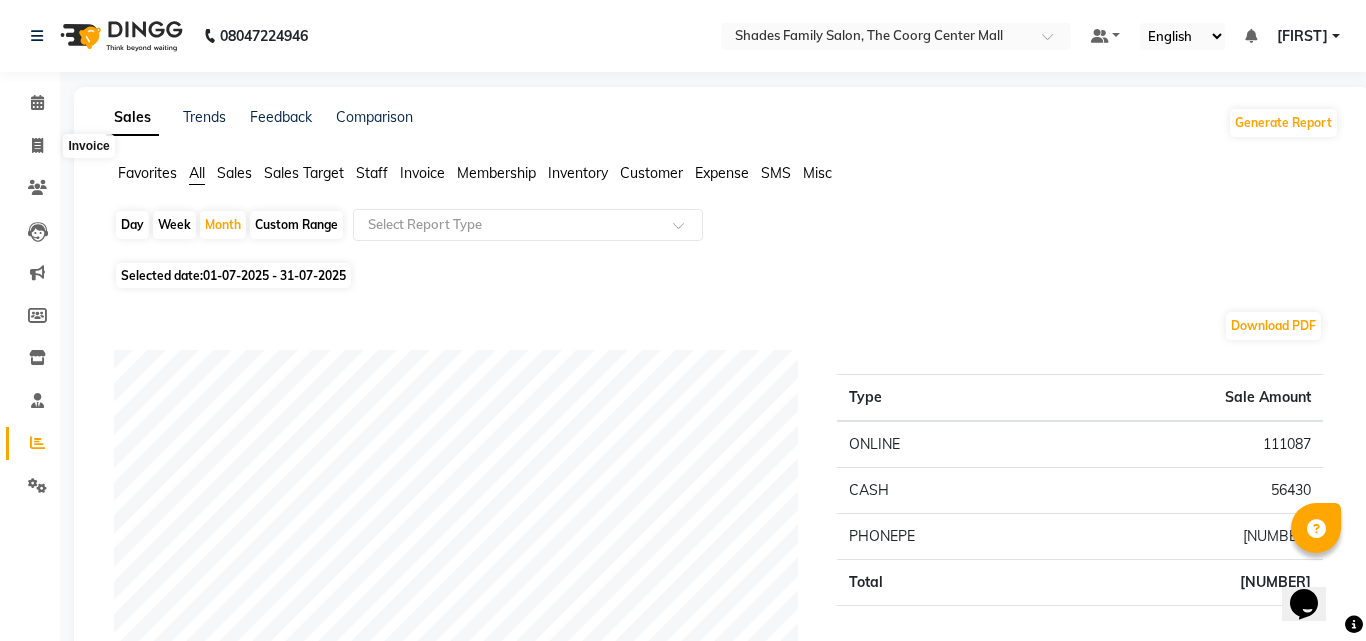 select on "service" 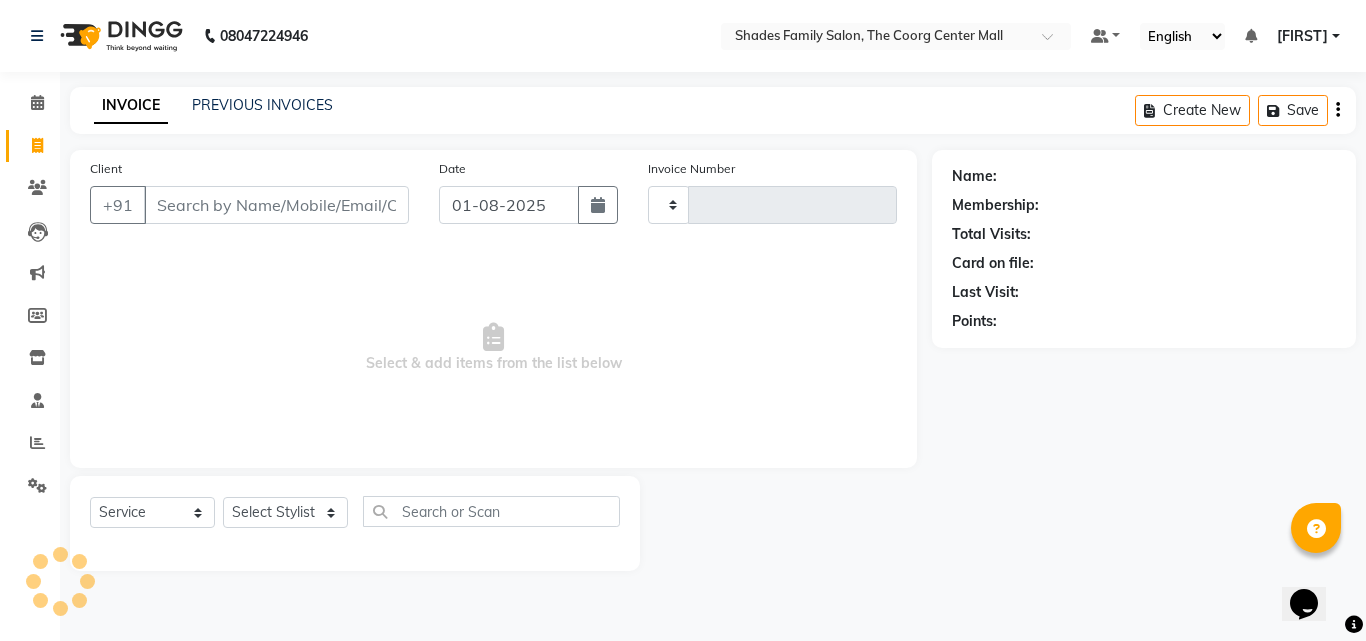 type on "1457" 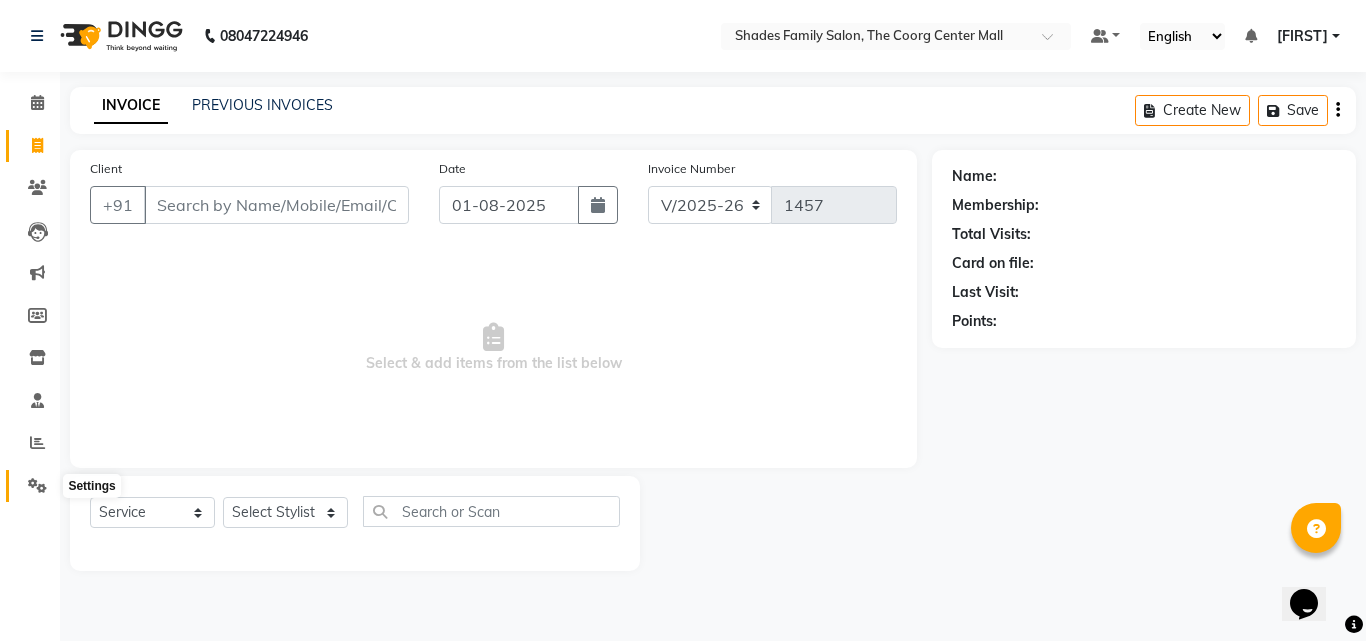 click 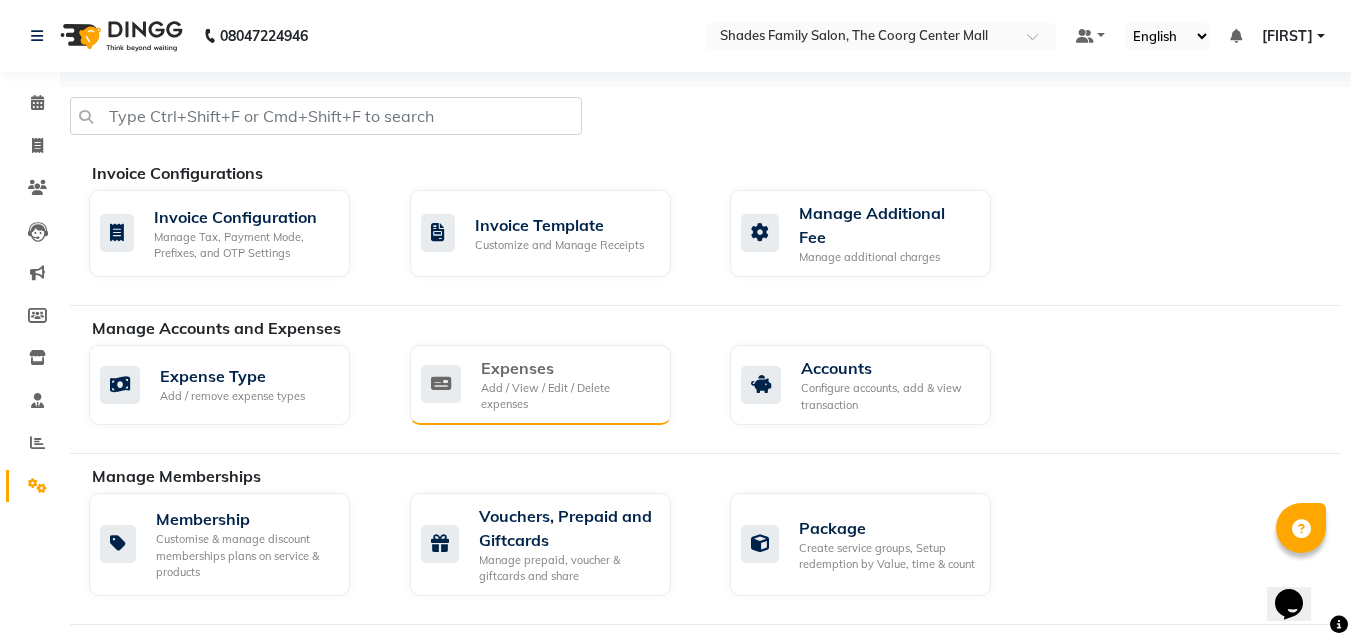 click on "Expenses" 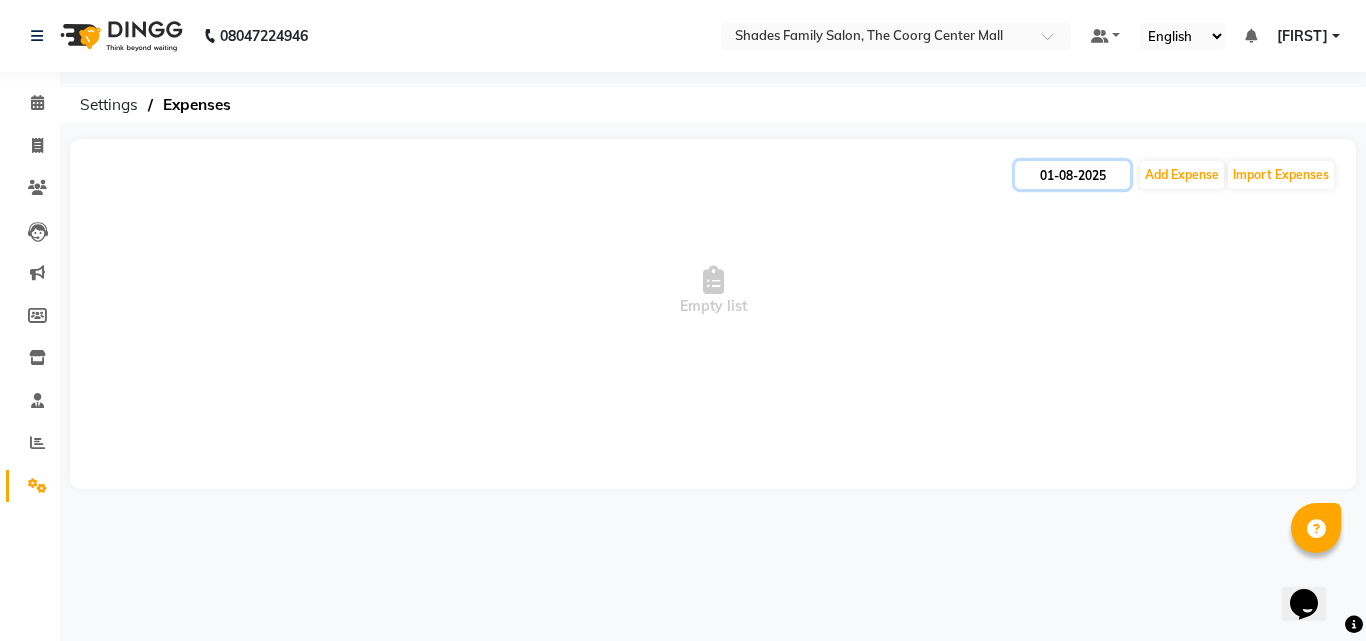click on "01-08-2025" 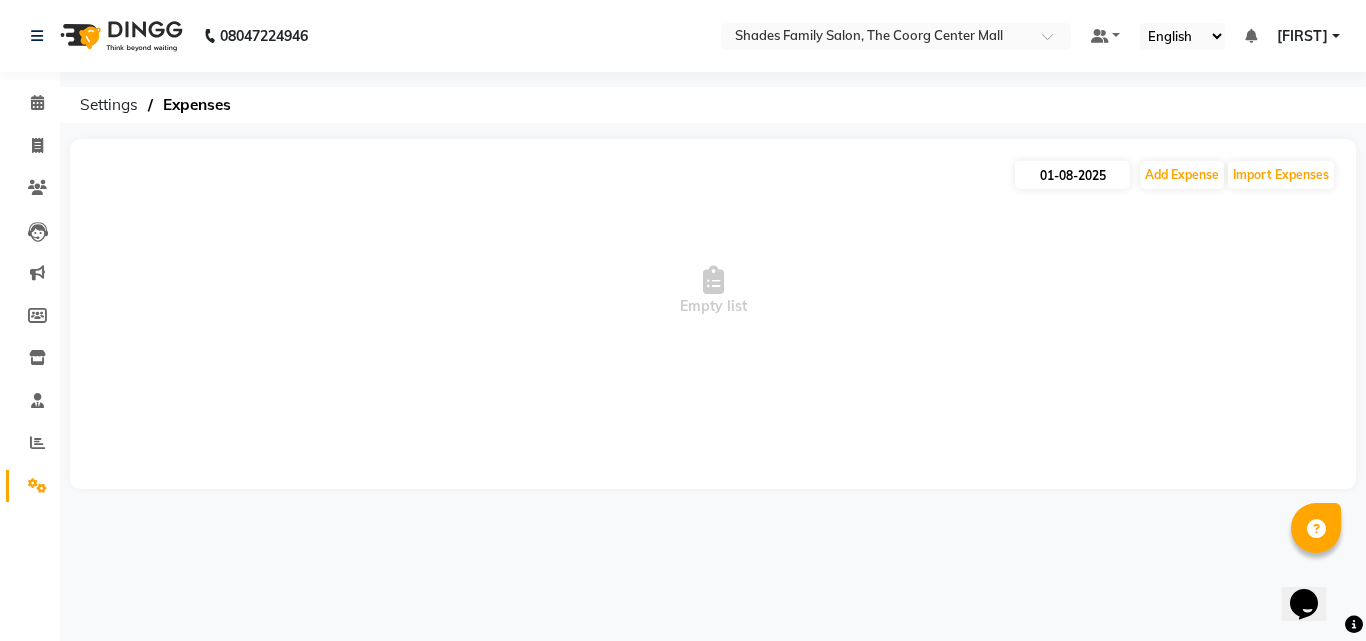 select on "8" 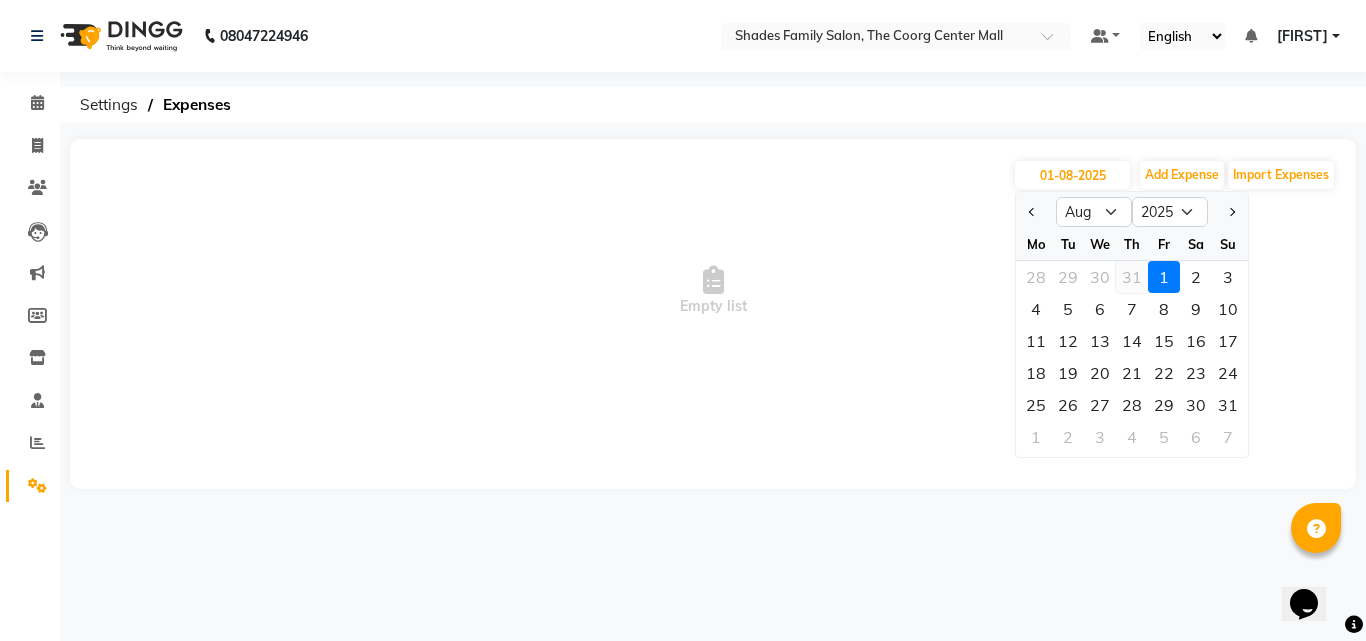click on "31" 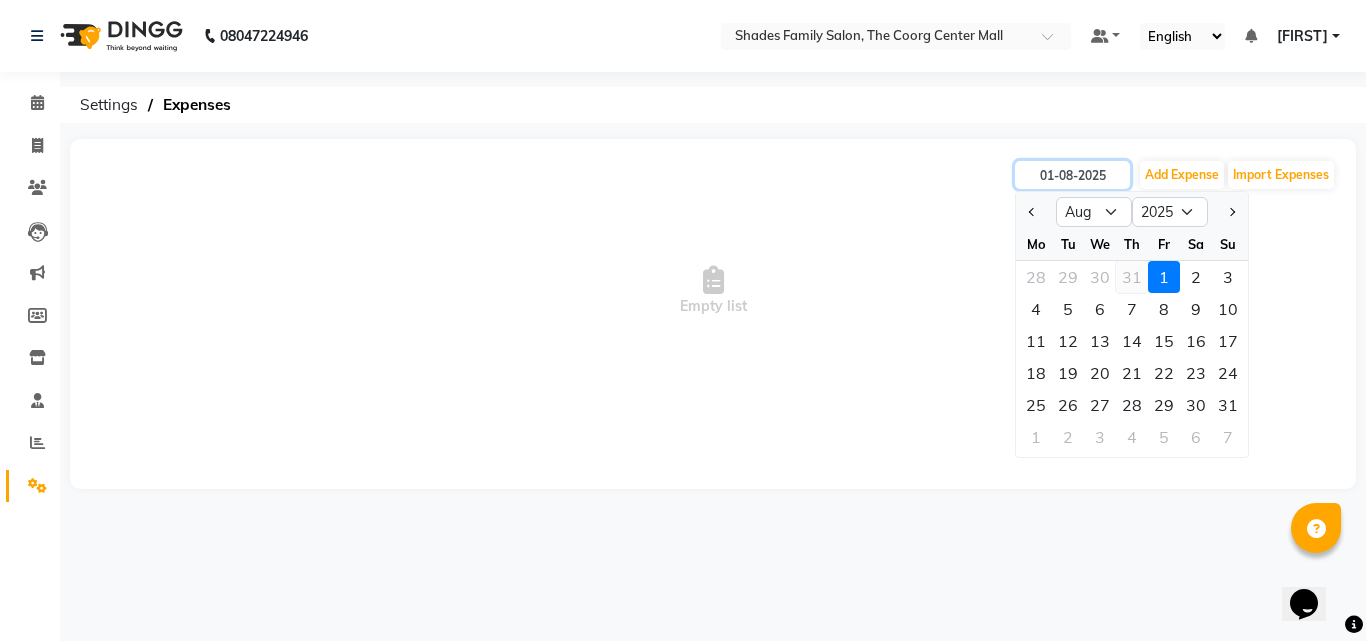 type on "31-07-2025" 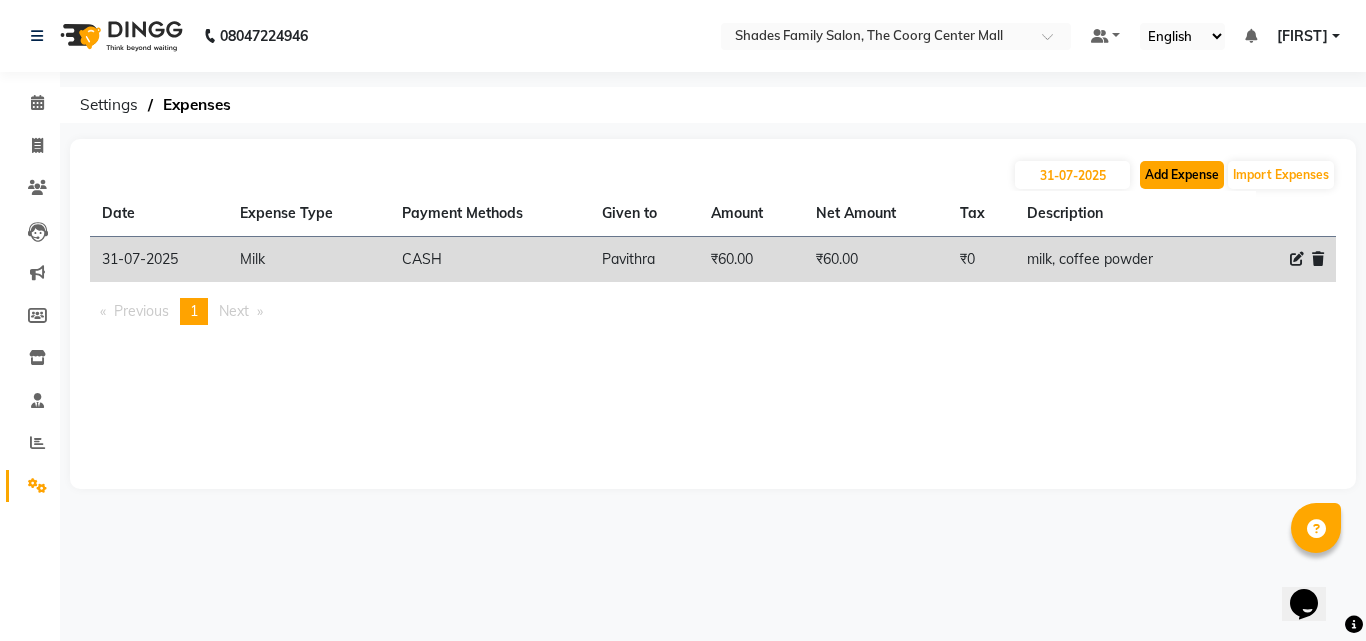 click on "Add Expense" 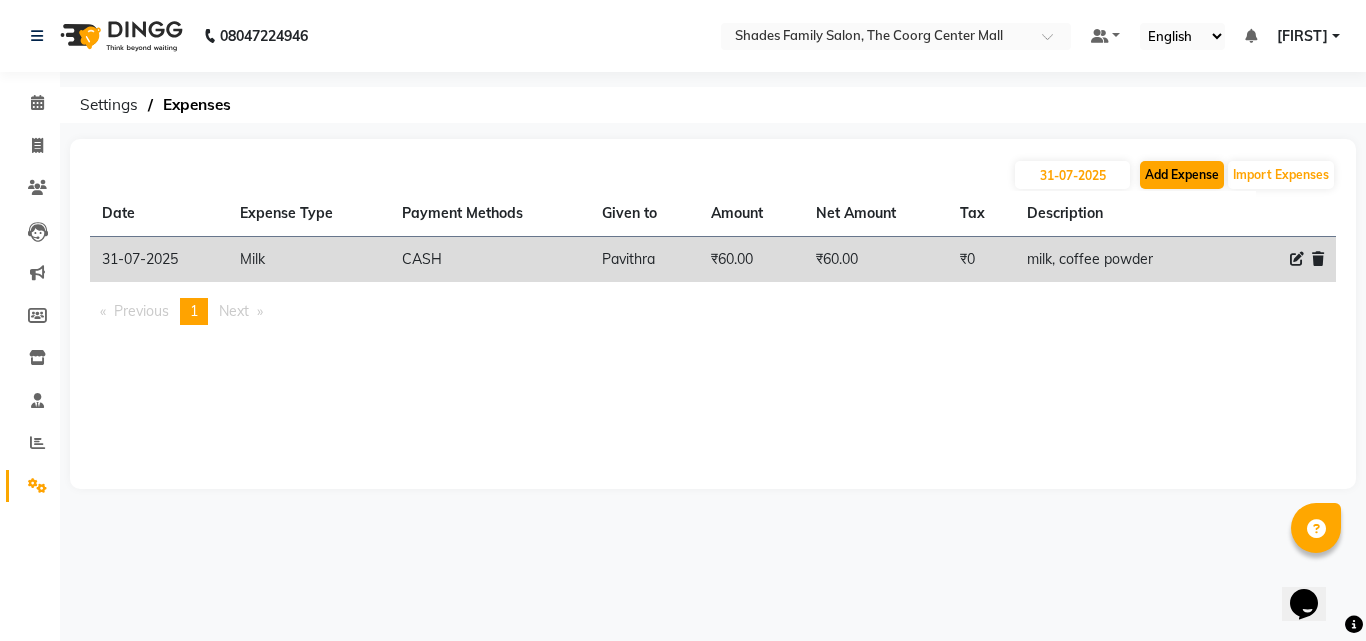 select on "1" 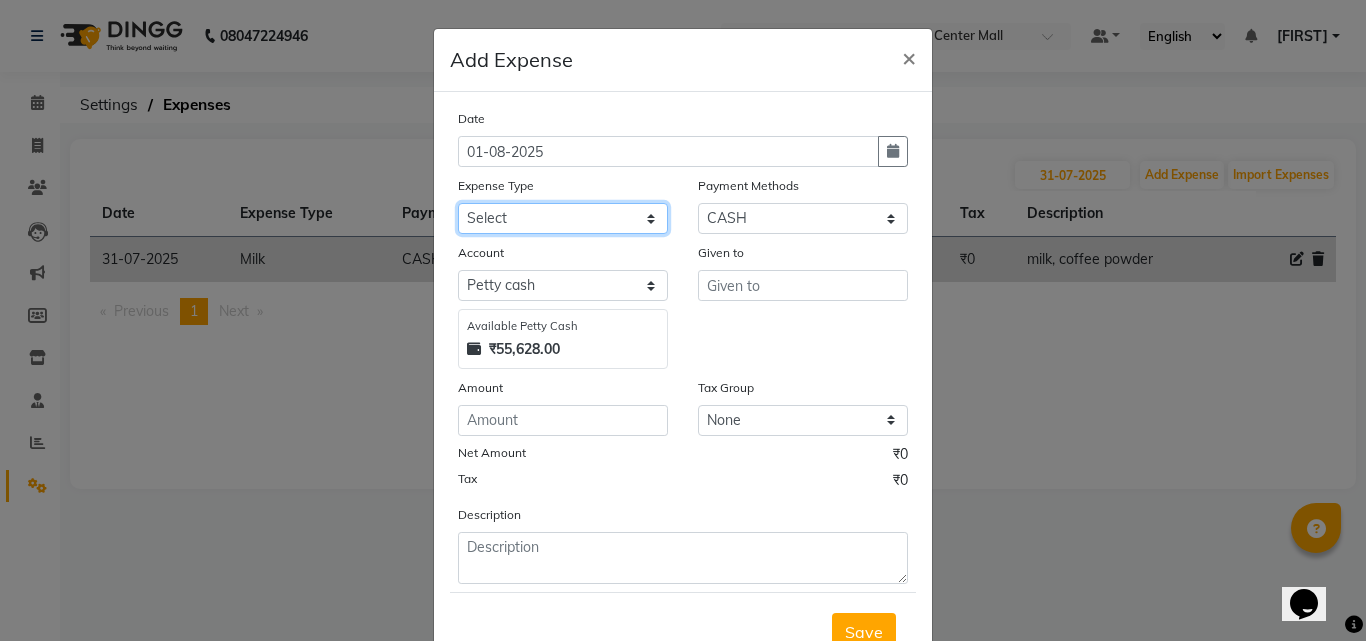 click on "Select Advance Salary Auto Bank charges Cash transfer to bank Client Client Snacks Commission Current bill Equipment Flower Food for customer Food for Staff Fuel Given from staff Given to Staff Govt fee Grocery Incentive International purchase Internet bill Loan Repayment Maintenance Mam Manjumane Marketing Milk Miscellaneous Others Pantry Petrol for gen Pigmi Ganapathi bank Product Product Sale Rent Rent shop Repair charges Salary Staff Staff Snacks Staff Tips Tax Tea & Refreshment Tissues Utilities Water Bottles And juice Zerox" 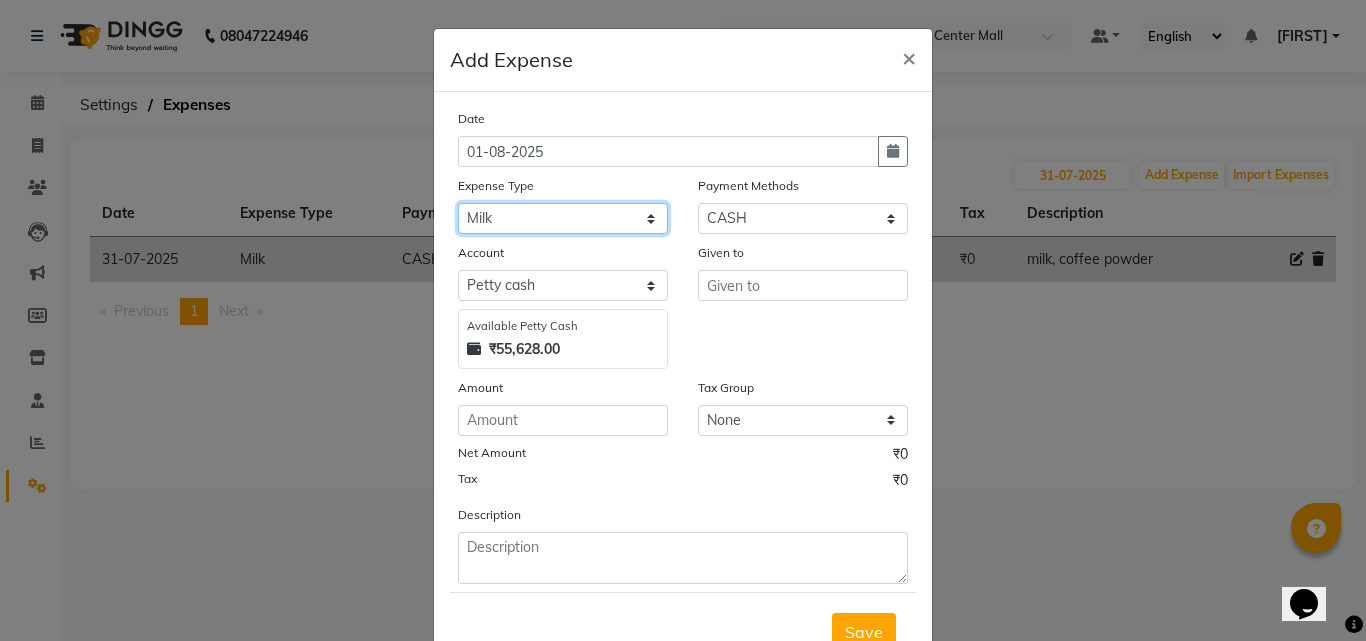 click on "Select Advance Salary Auto Bank charges Cash transfer to bank Client Client Snacks Commission Current bill Equipment Flower Food for customer Food for Staff Fuel Given from staff Given to Staff Govt fee Grocery Incentive International purchase Internet bill Loan Repayment Maintenance Mam Manjumane Marketing Milk Miscellaneous Others Pantry Petrol for gen Pigmi Ganapathi bank Product Product Sale Rent Rent shop Repair charges Salary Staff Staff Snacks Staff Tips Tax Tea & Refreshment Tissues Utilities Water Bottles And juice Zerox" 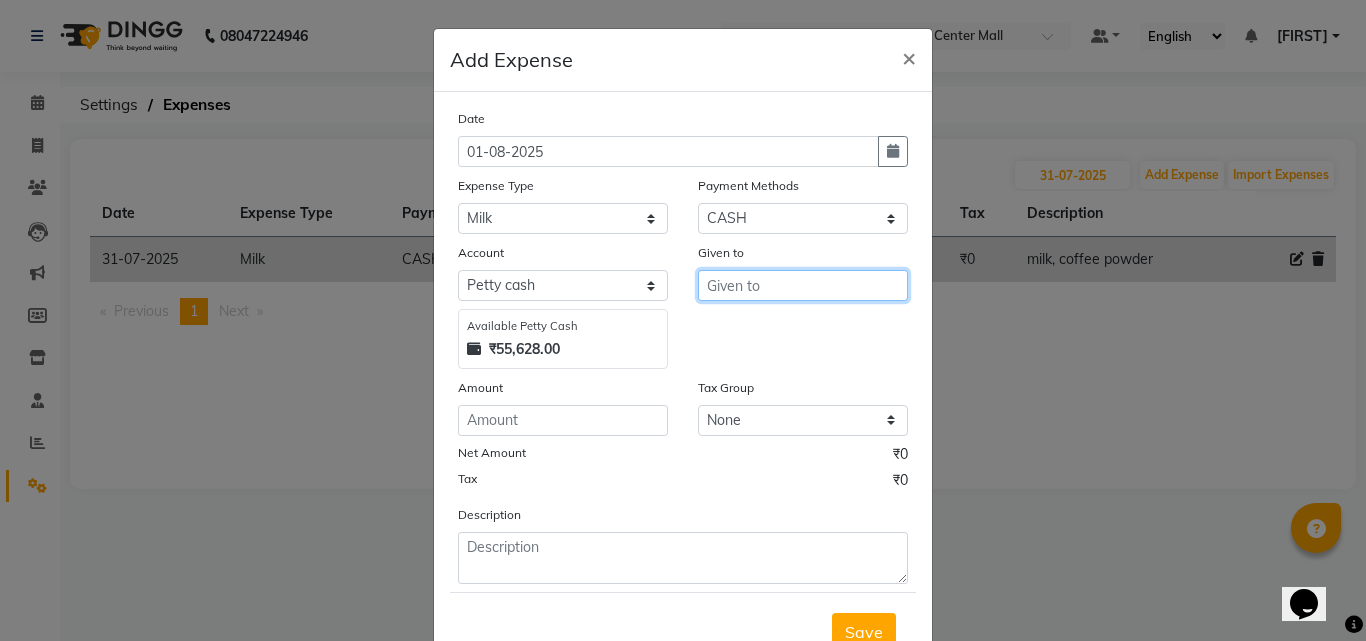 click at bounding box center [803, 285] 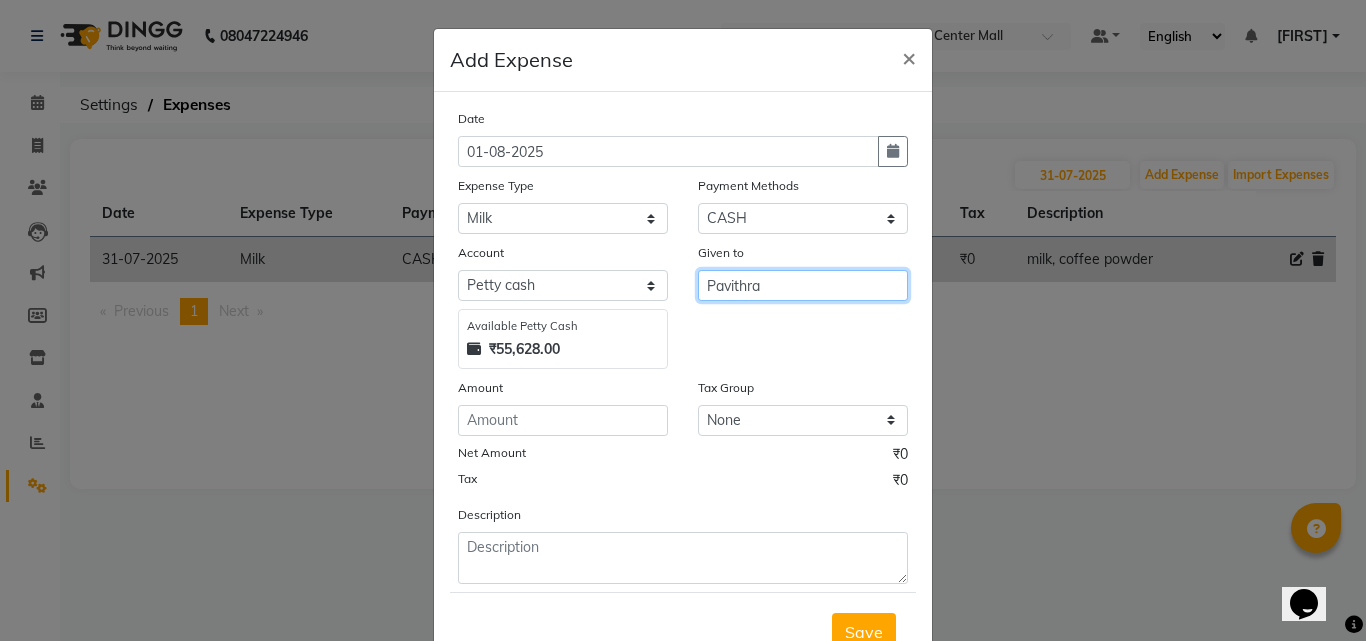 type on "Pavithra" 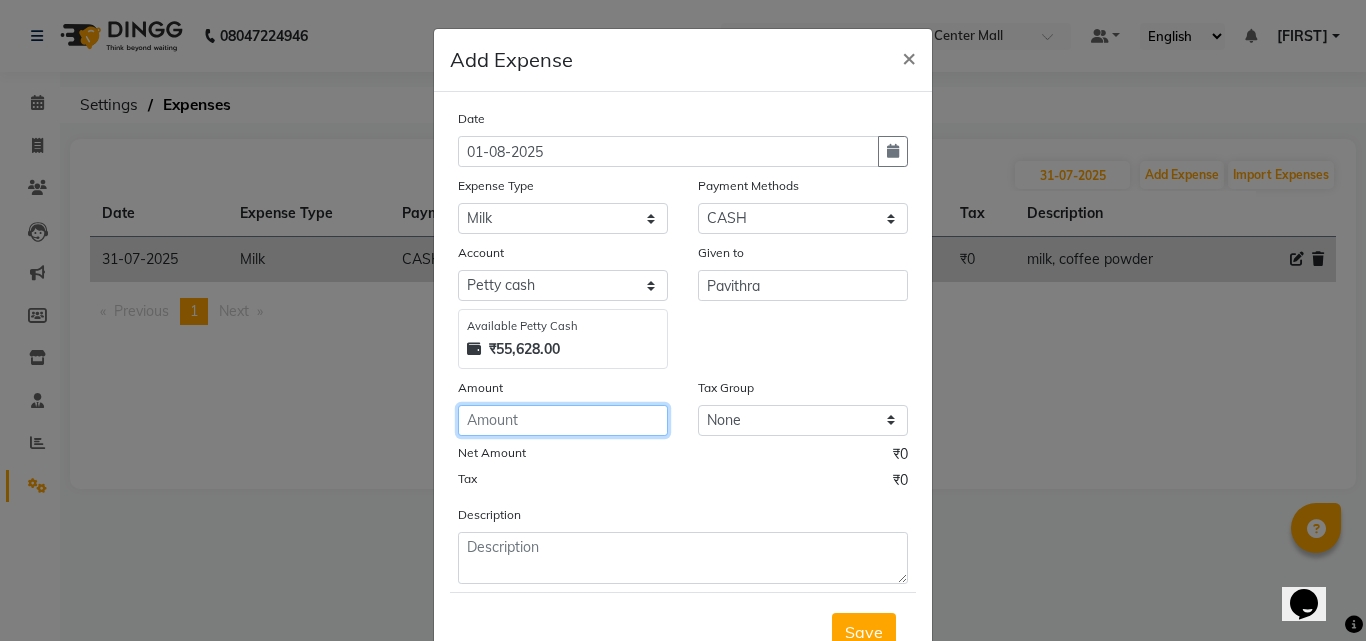 click 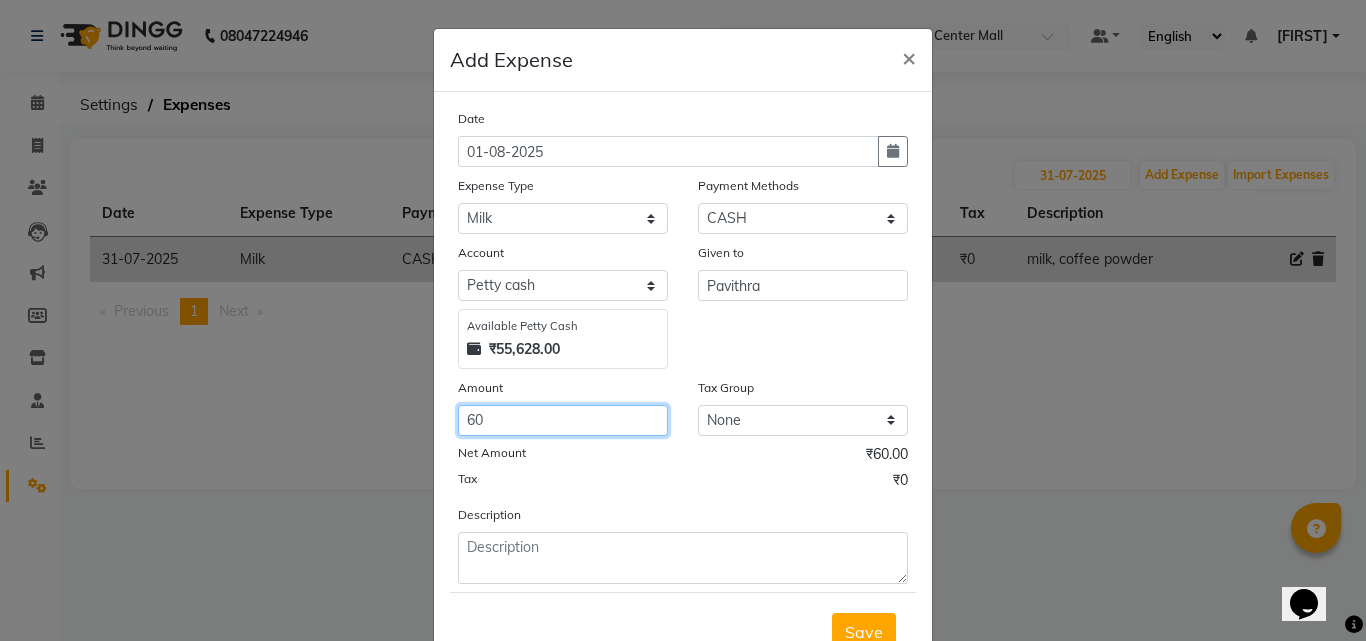 type on "60" 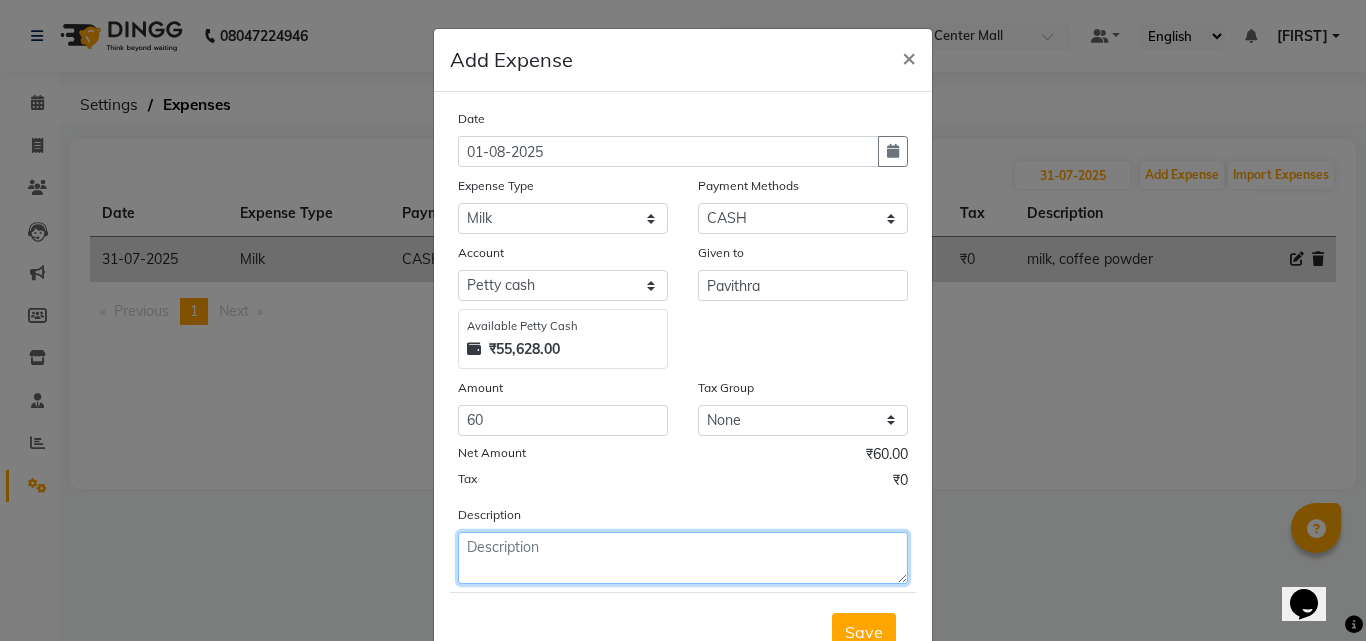 click 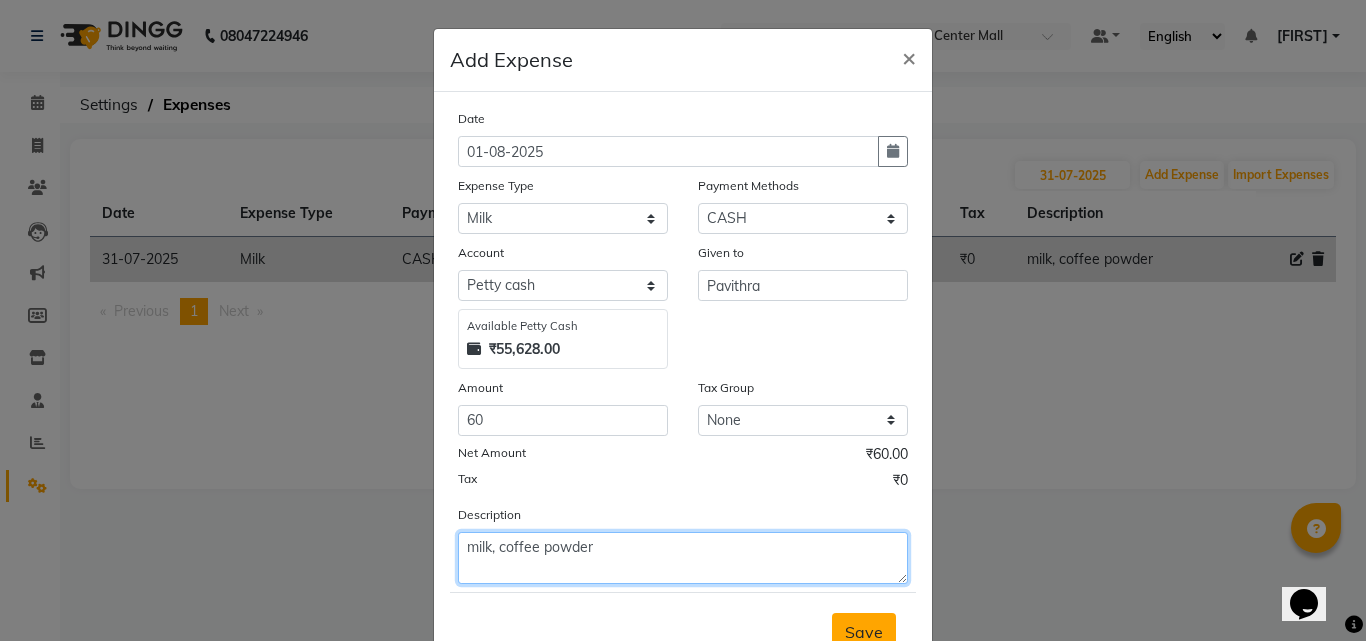 type on "milk, coffee powder" 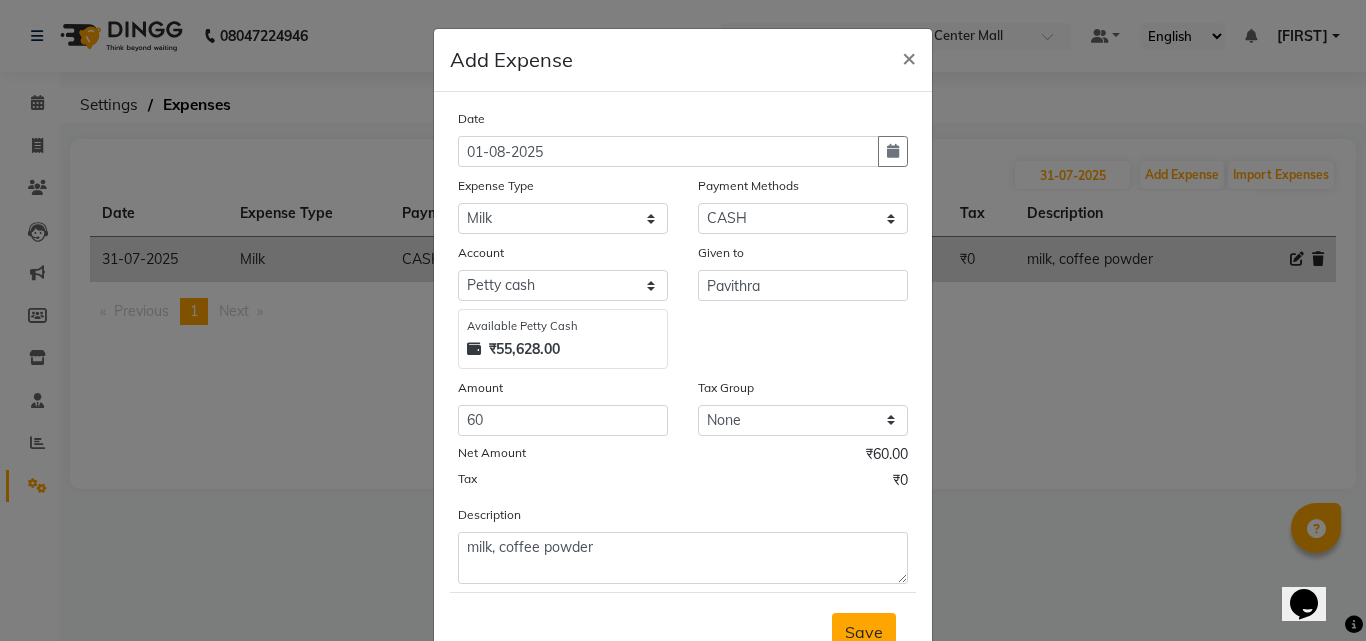 click on "Save" at bounding box center [864, 632] 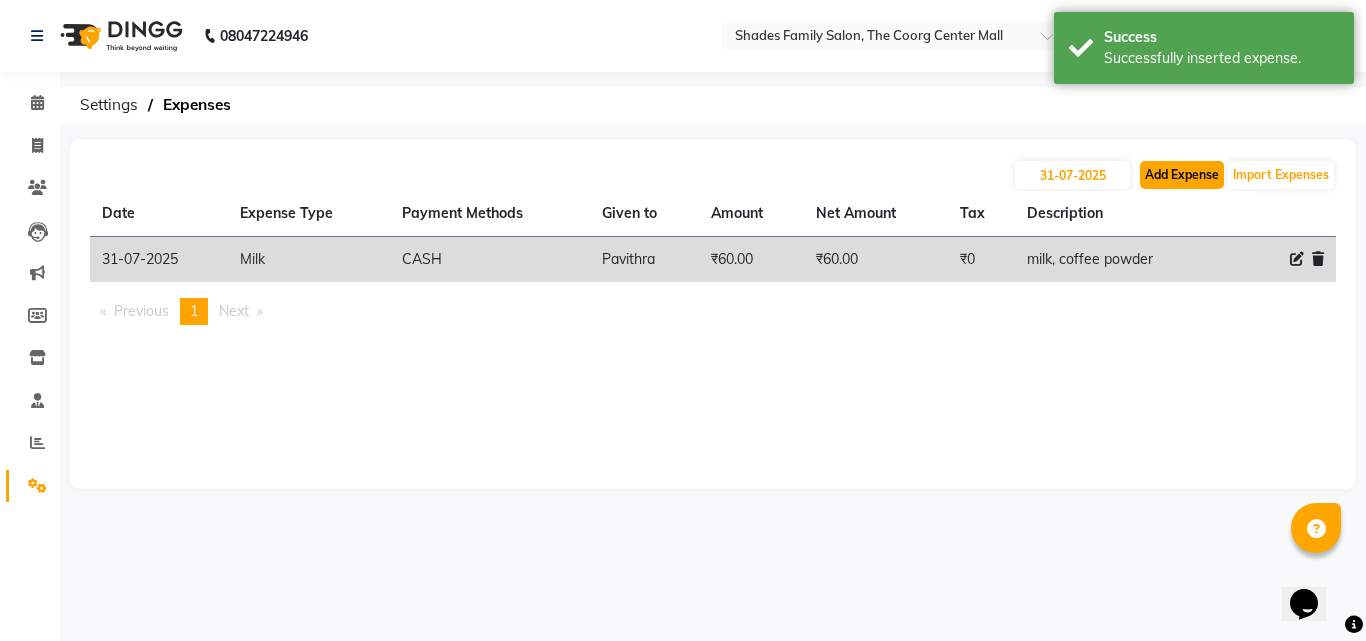 click on "Add Expense" 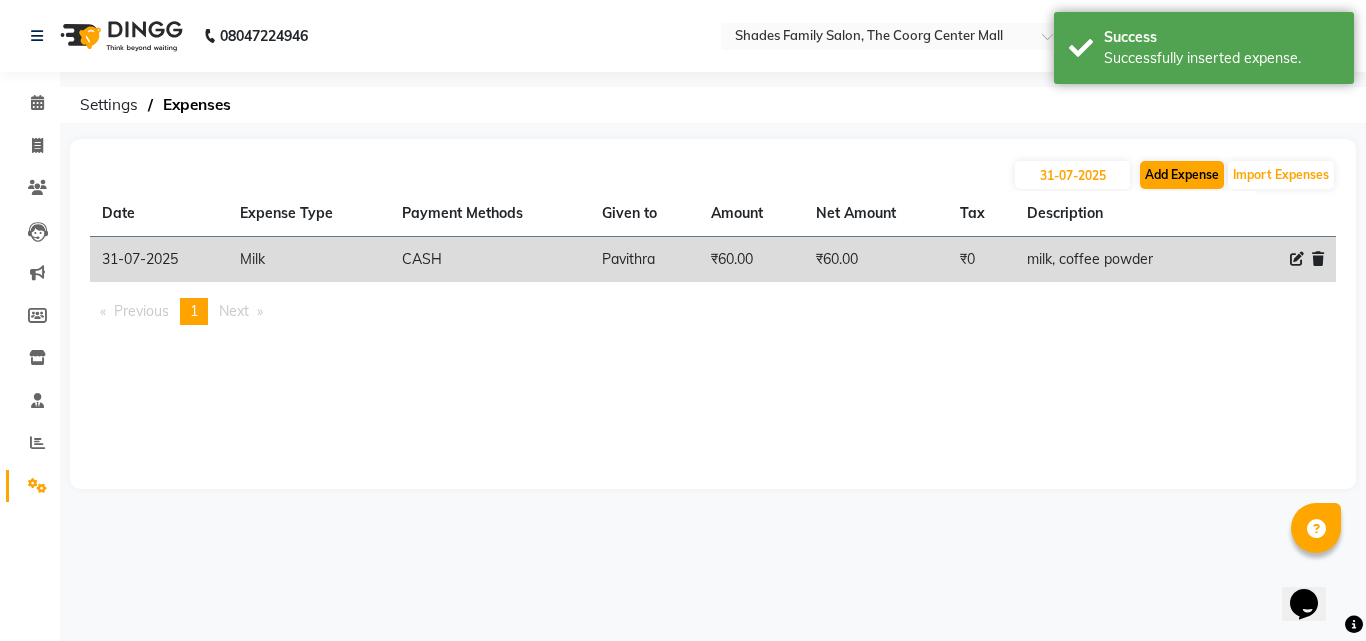 select on "1" 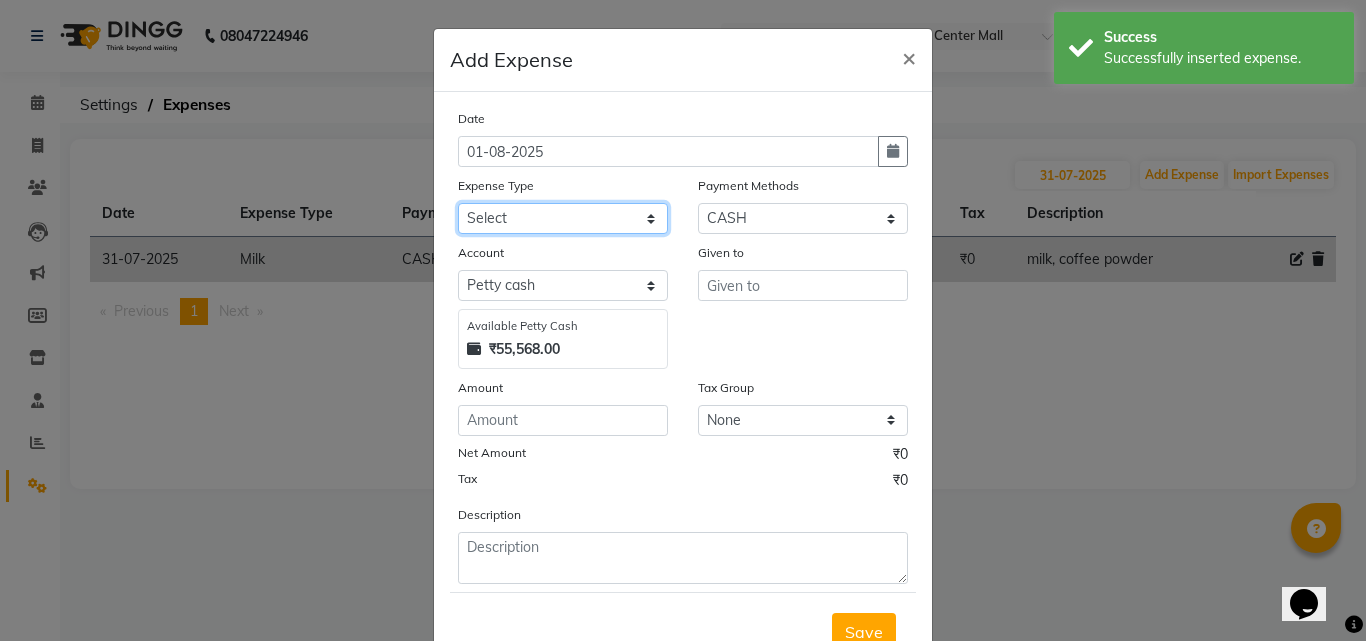 click on "Select Advance Salary Auto Bank charges Cash transfer to bank Client Client Snacks Commission Current bill Equipment Flower Food for customer Food for Staff Fuel Given from staff Given to Staff Govt fee Grocery Incentive International purchase Internet bill Loan Repayment Maintenance Mam Manjumane Marketing Milk Miscellaneous Others Pantry Petrol for gen Pigmi Ganapathi bank Product Product Sale Rent Rent shop Repair charges Salary Staff Staff Snacks Staff Tips Tax Tea & Refreshment Tissues Utilities Water Bottles And juice Zerox" 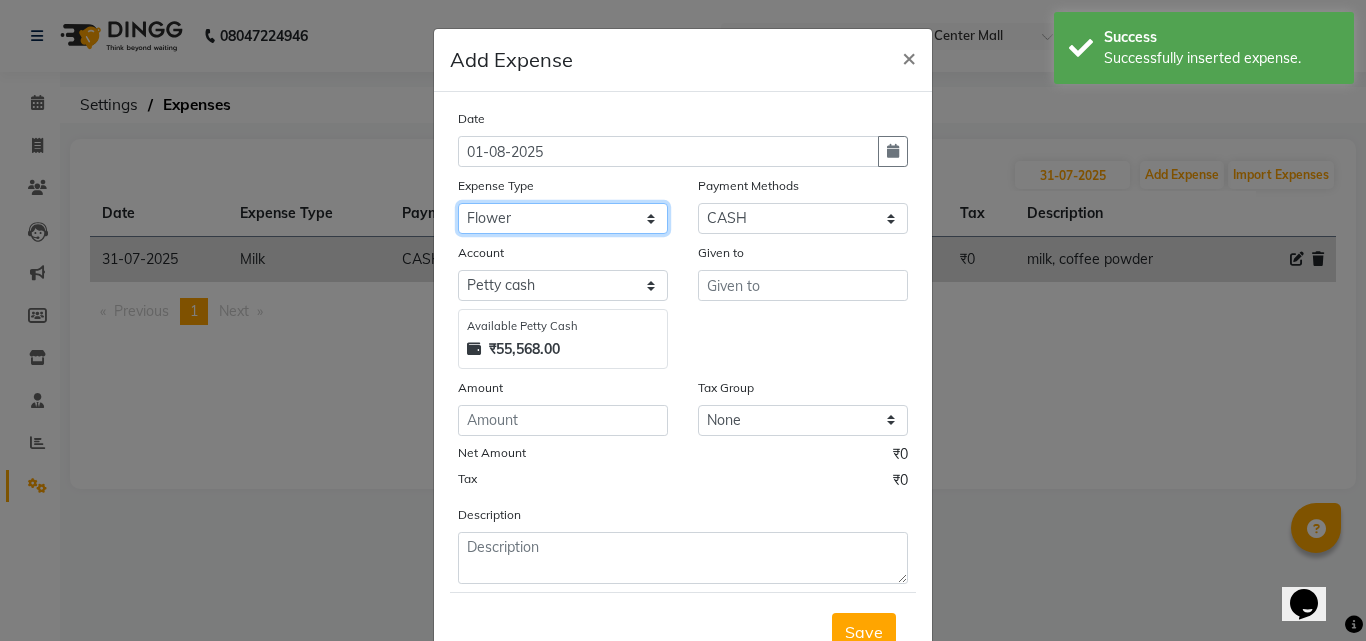 click on "Select Advance Salary Auto Bank charges Cash transfer to bank Client Client Snacks Commission Current bill Equipment Flower Food for customer Food for Staff Fuel Given from staff Given to Staff Govt fee Grocery Incentive International purchase Internet bill Loan Repayment Maintenance Mam Manjumane Marketing Milk Miscellaneous Others Pantry Petrol for gen Pigmi Ganapathi bank Product Product Sale Rent Rent shop Repair charges Salary Staff Staff Snacks Staff Tips Tax Tea & Refreshment Tissues Utilities Water Bottles And juice Zerox" 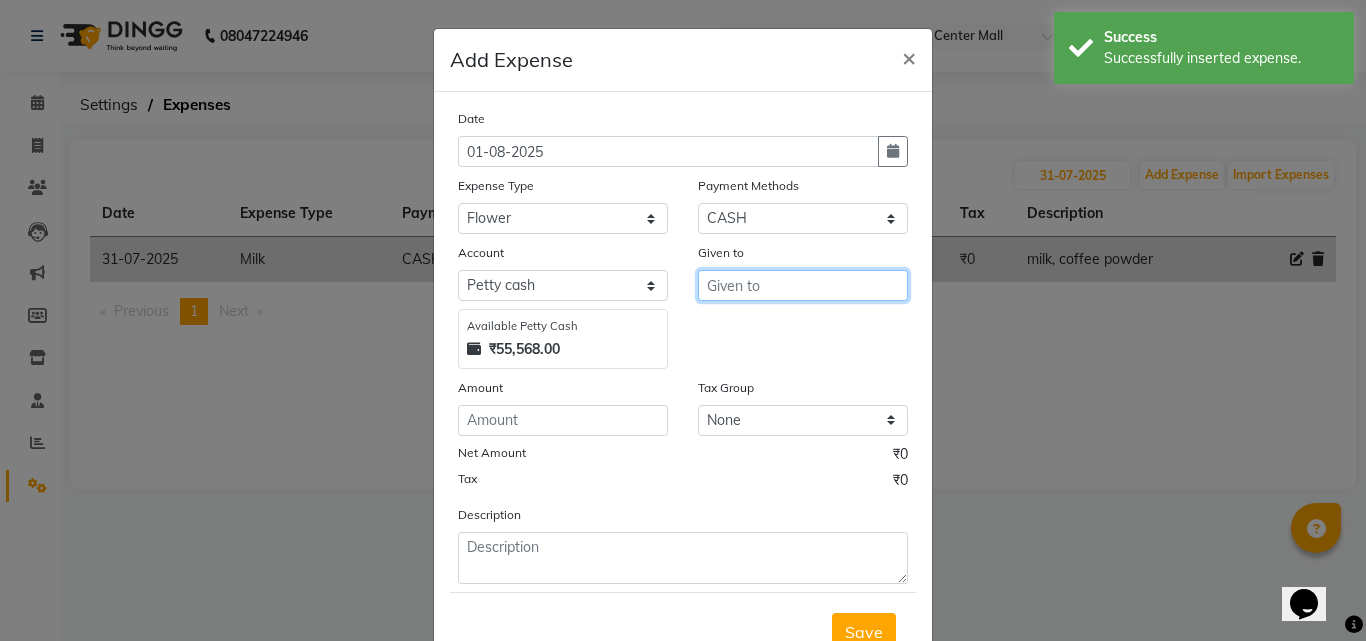 click at bounding box center [803, 285] 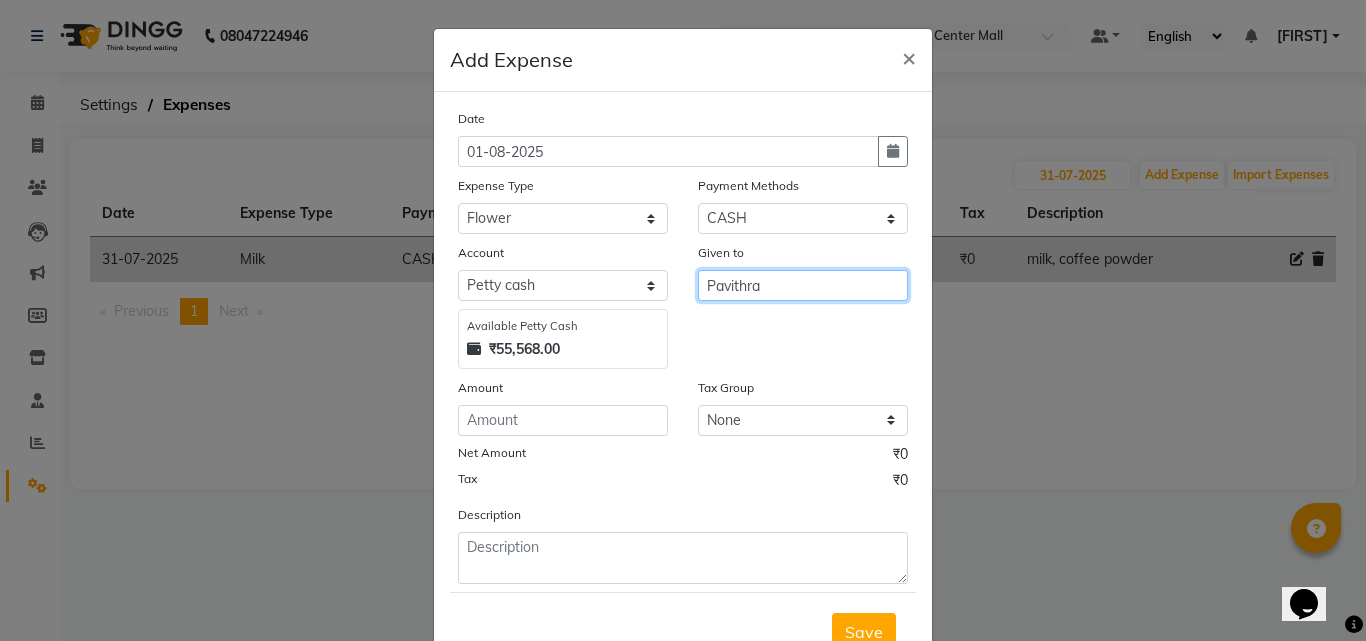 type on "Pavithra" 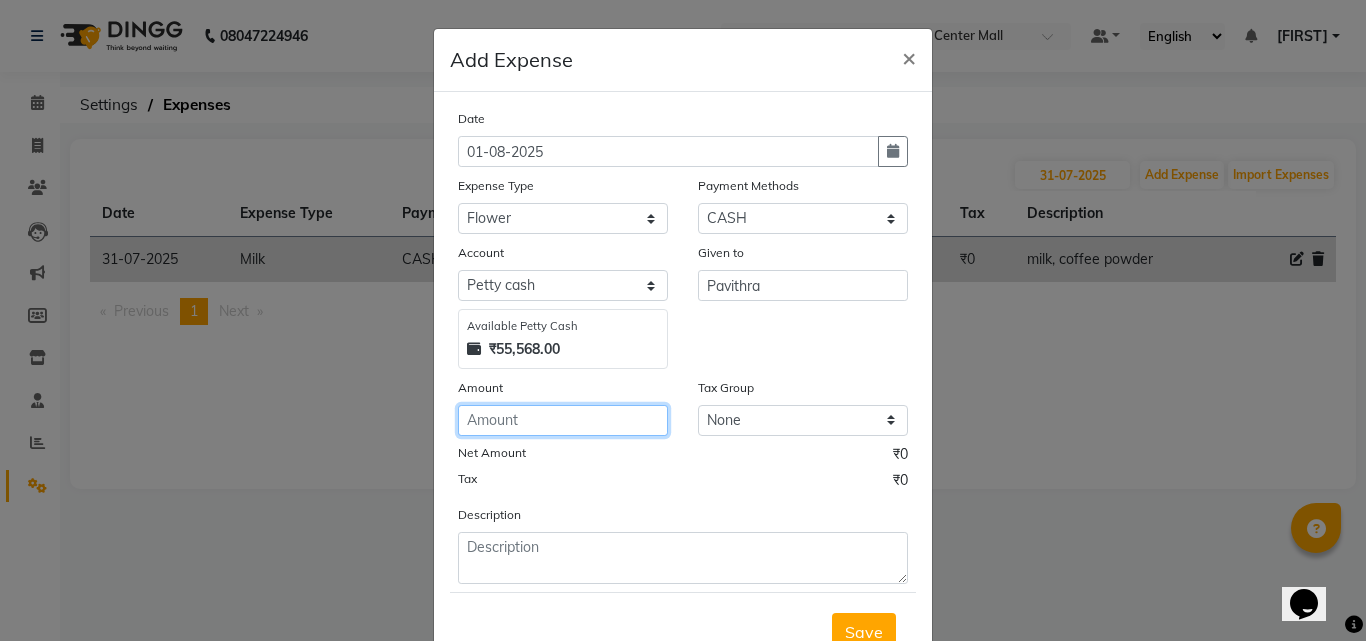 click 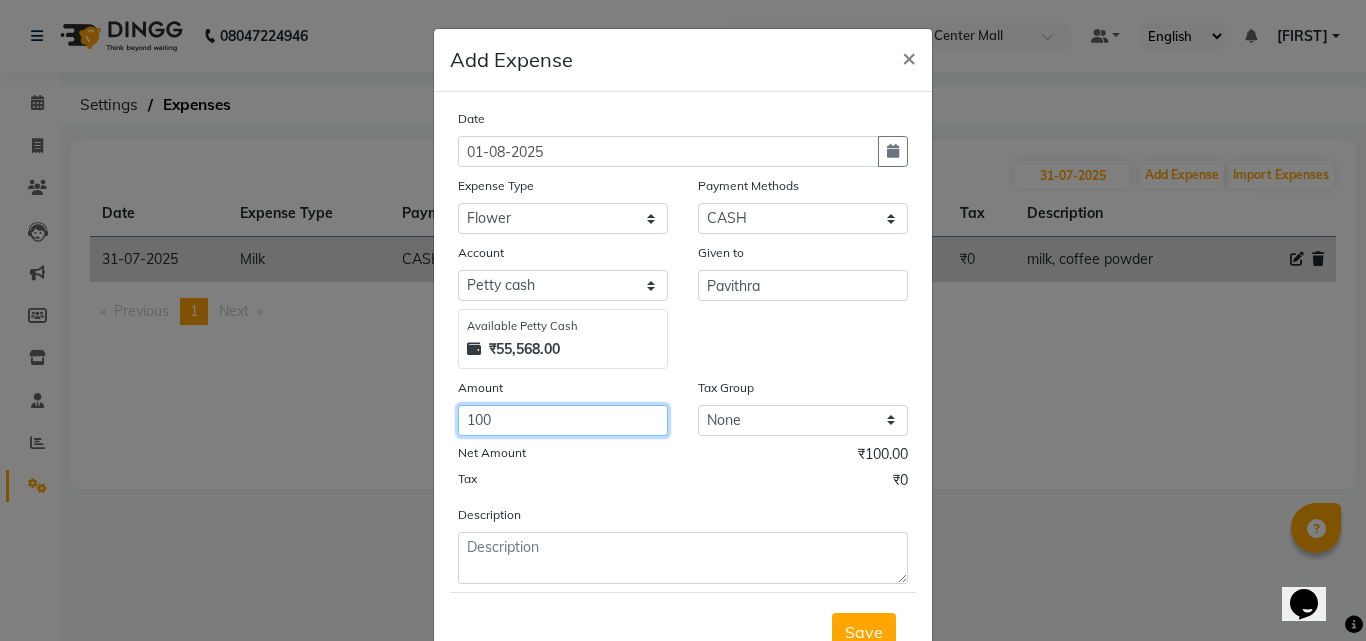 type on "100" 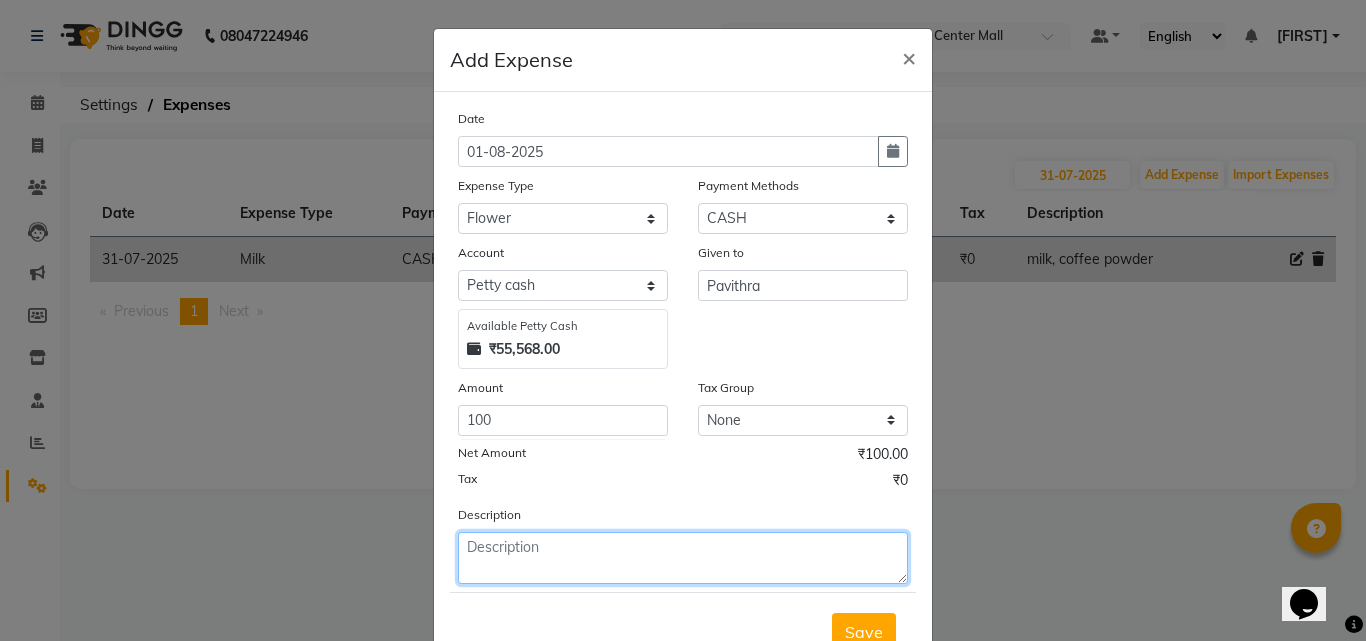 click 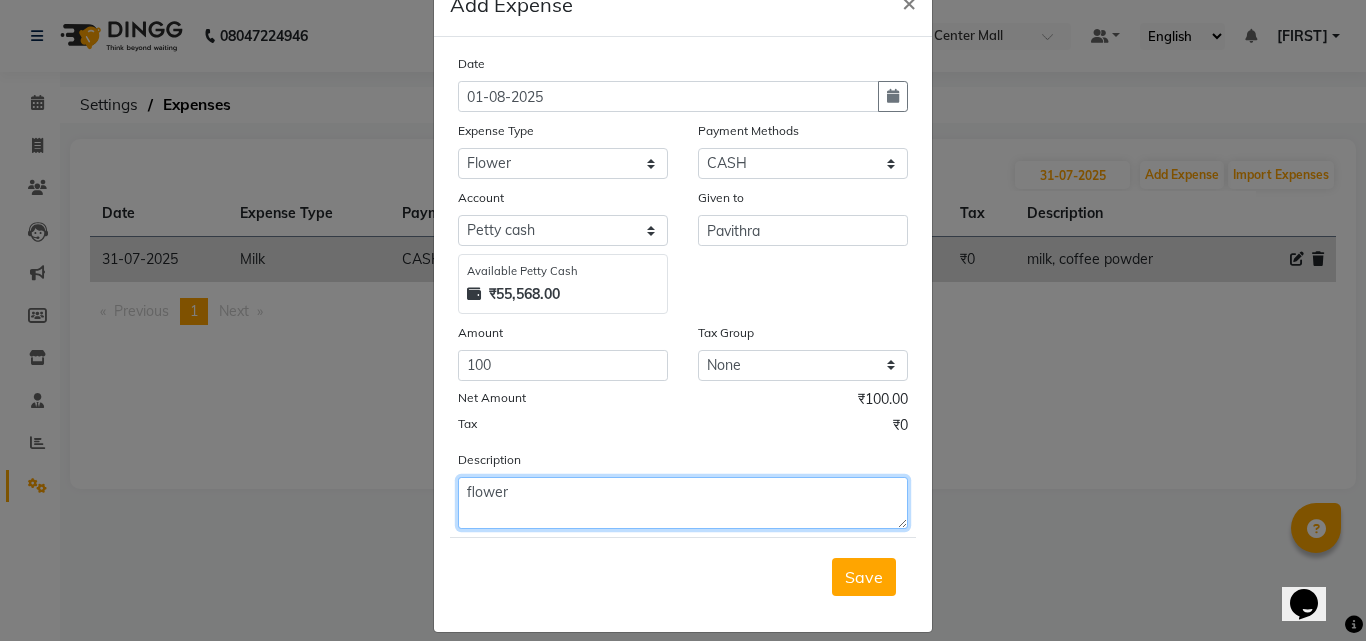 scroll, scrollTop: 75, scrollLeft: 0, axis: vertical 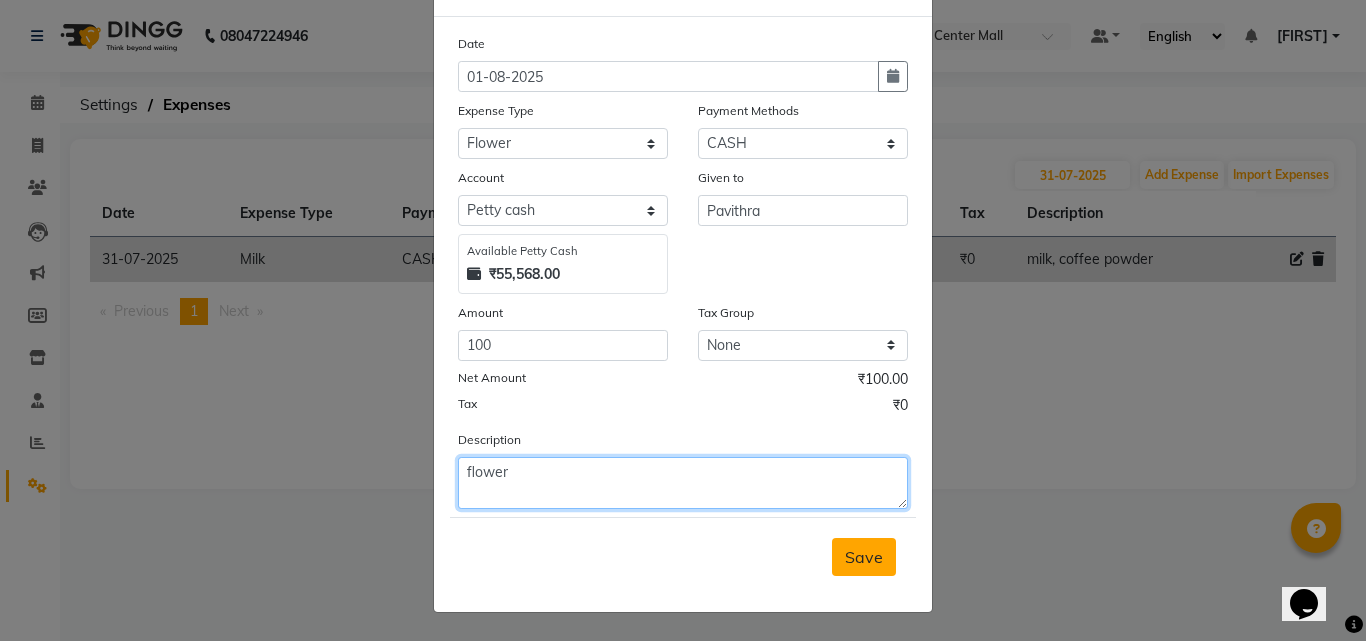 type on "flower" 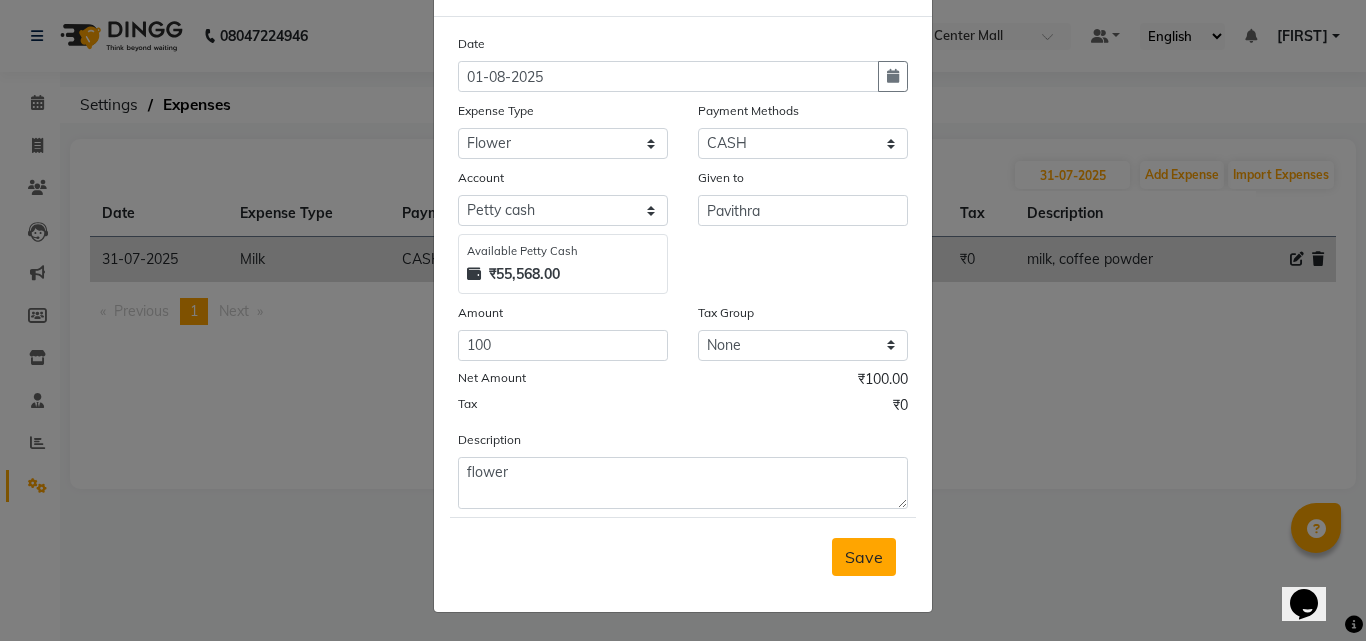 click on "Save" at bounding box center (864, 557) 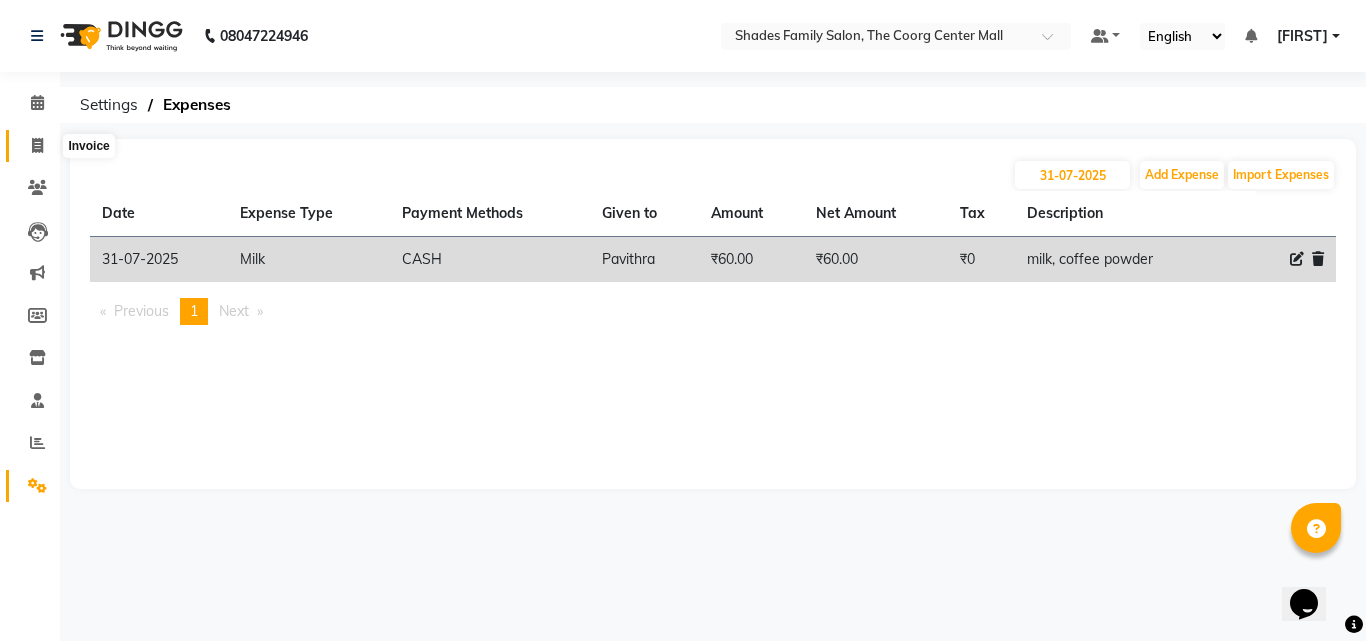 click 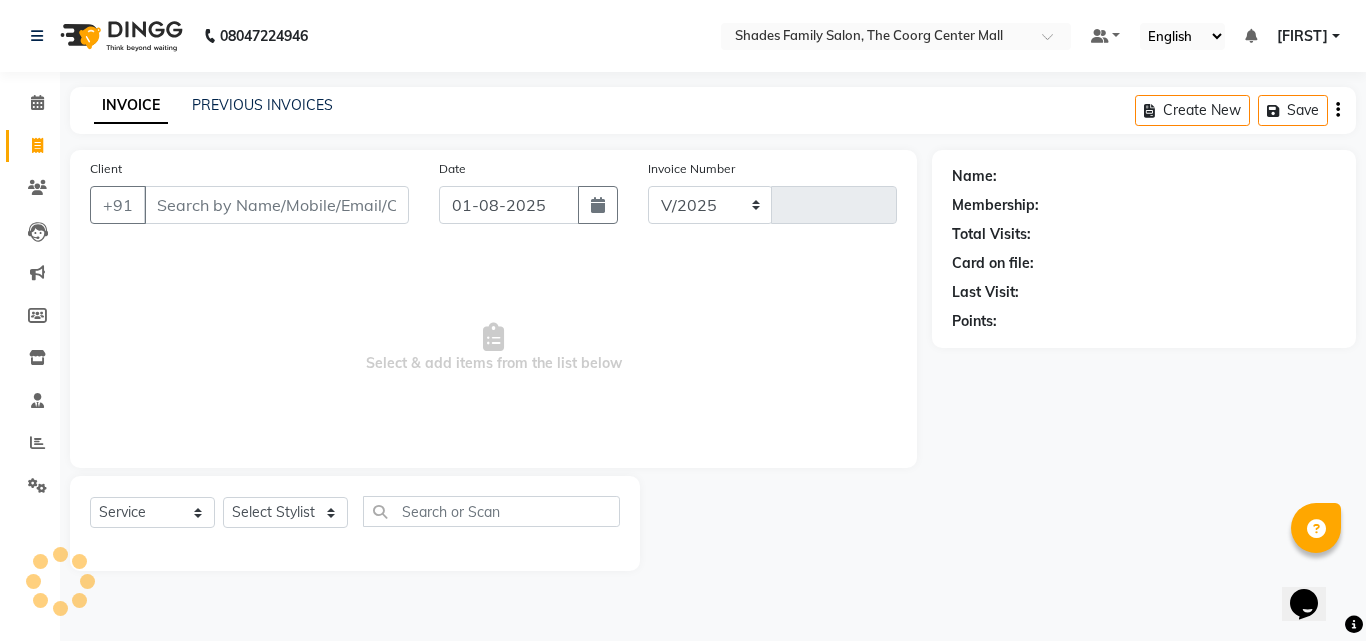 select on "7447" 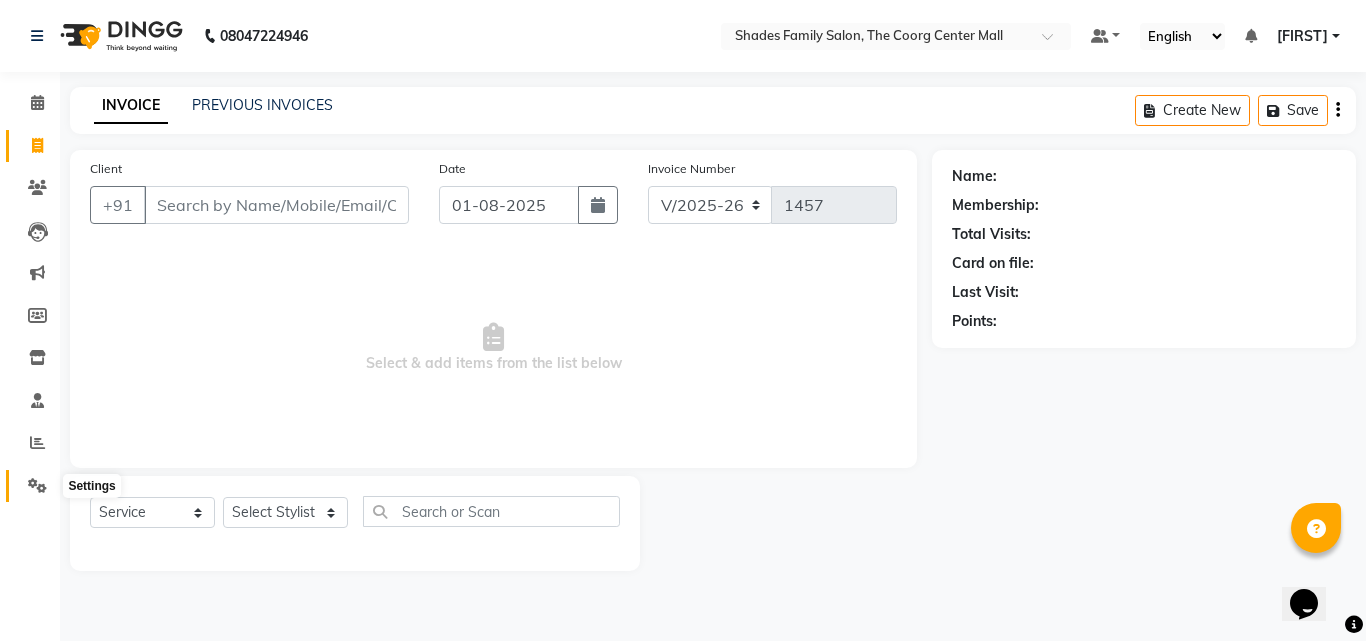 click 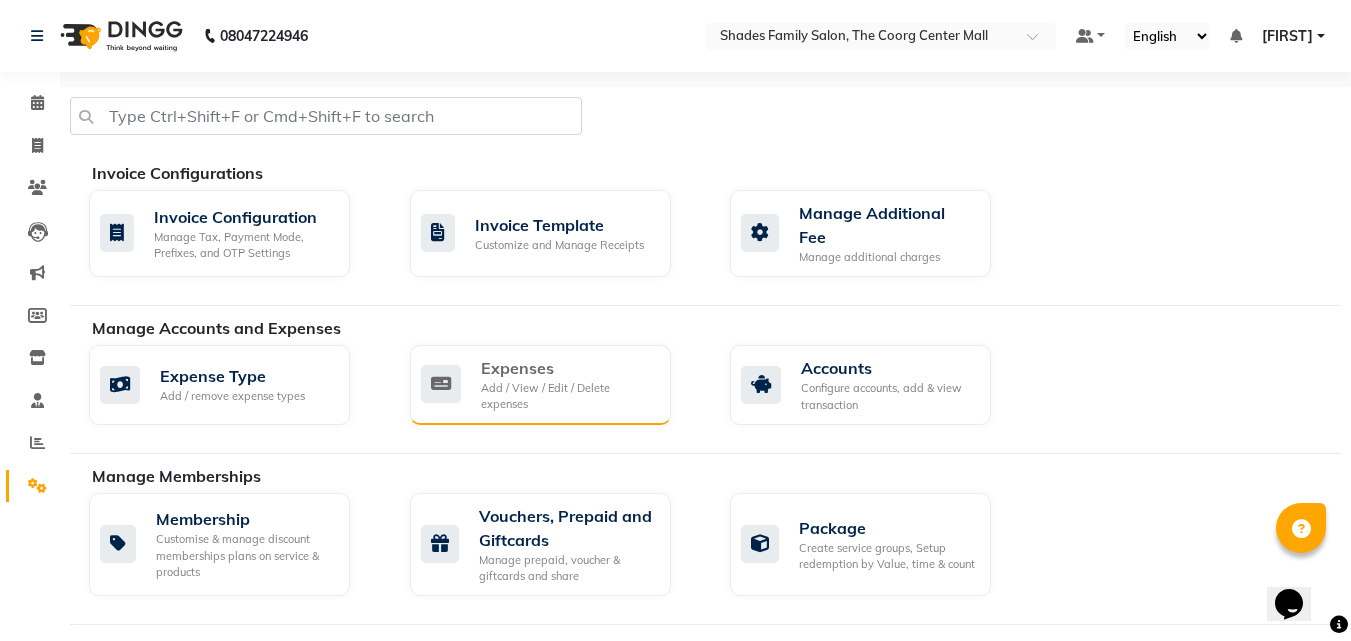 click on "Expenses" 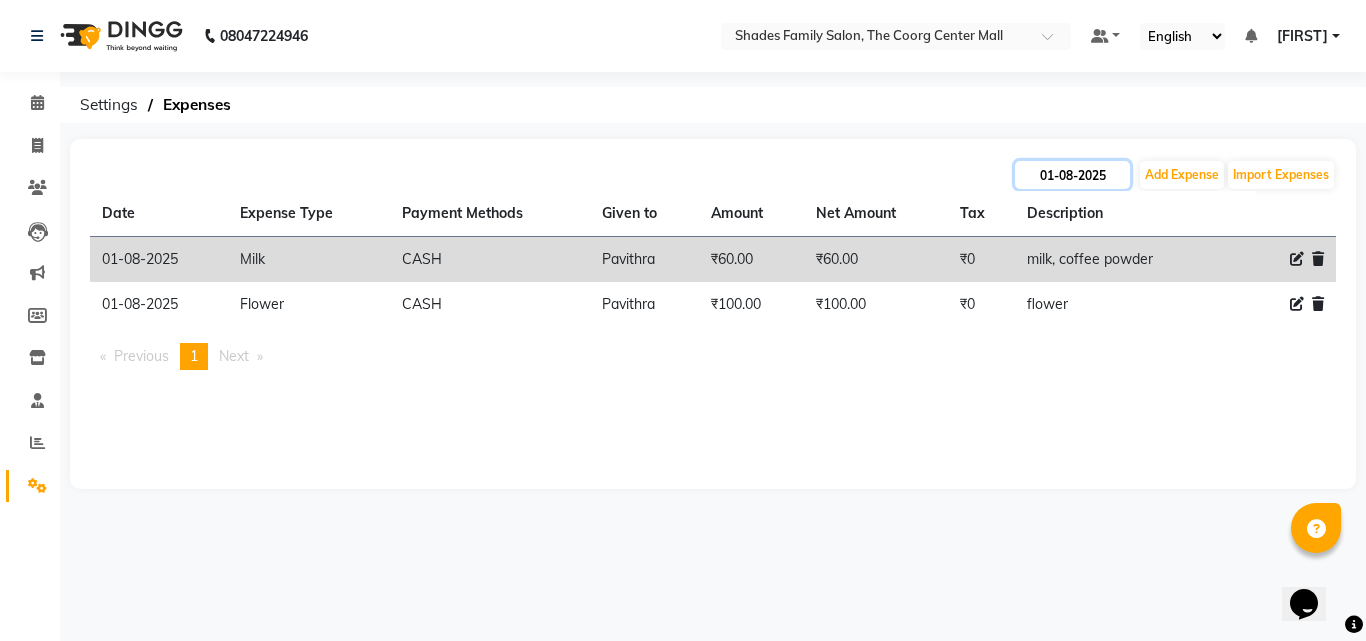click on "01-08-2025" 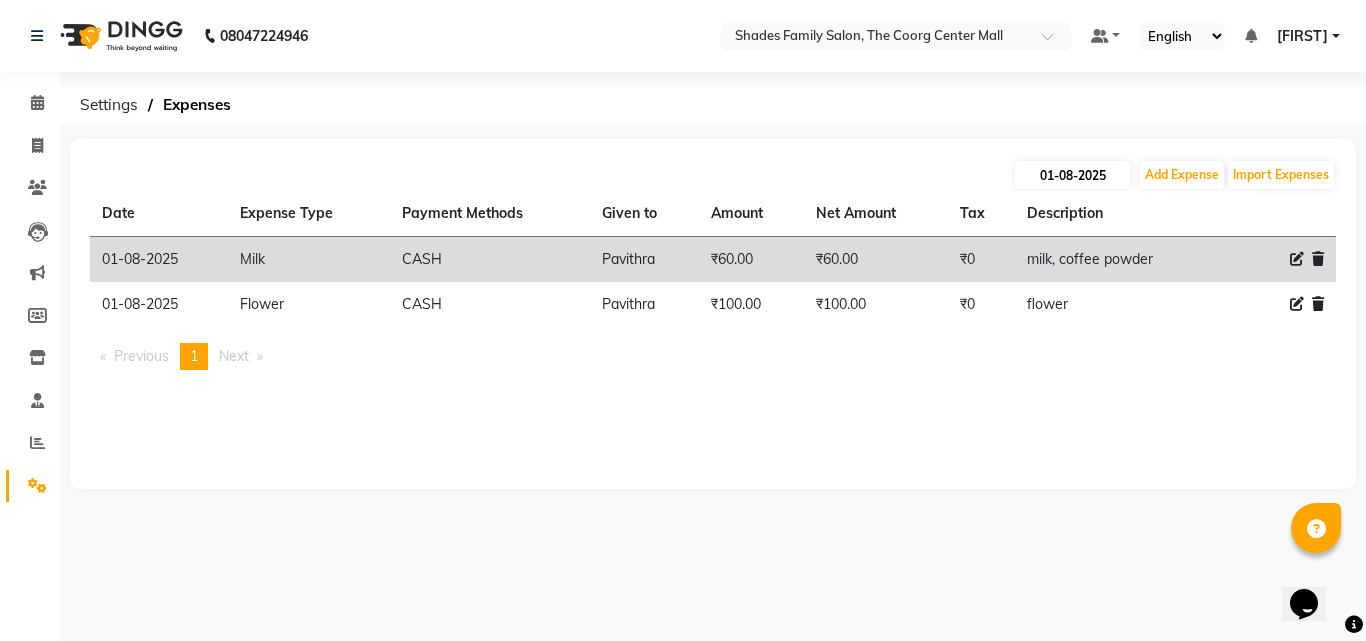 select on "8" 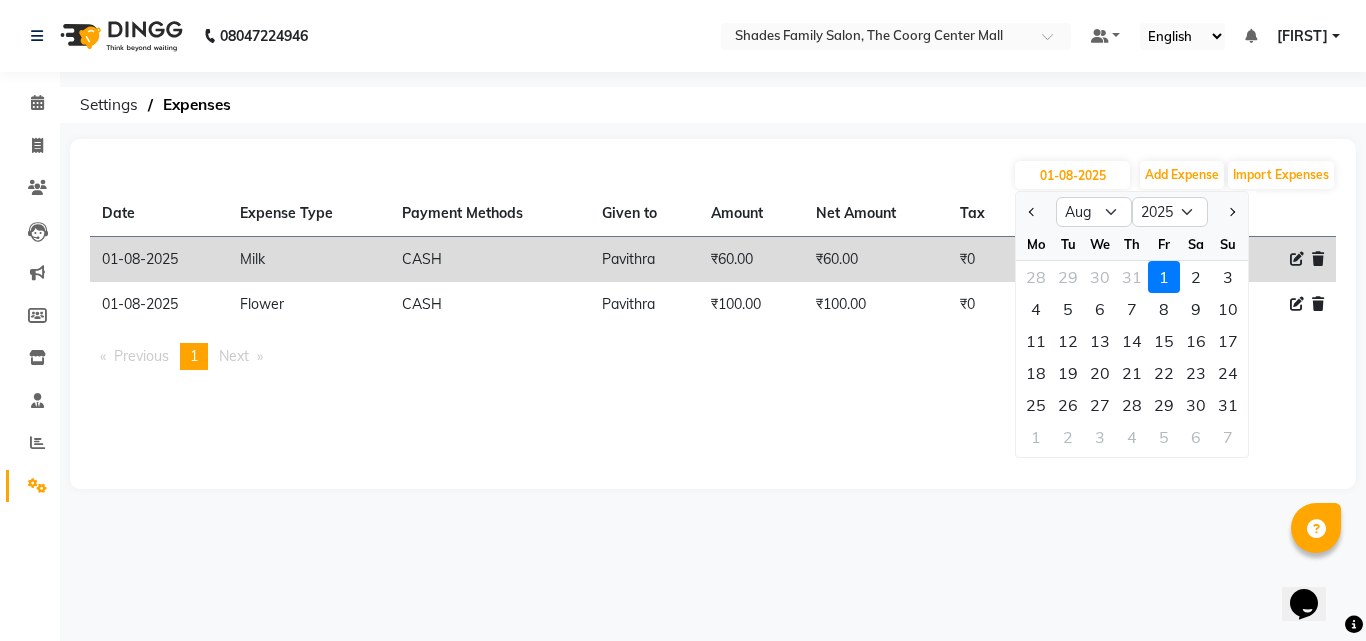 click on "01-08-2025 Jan Feb Mar Apr May Jun Jul Aug Sep Oct Nov Dec 2015 2016 2017 2018 2019 2020 2021 2022 2023 2024 2025 2026 2027 2028 2029 2030 2031 2032 2033 2034 2035 Mo Tu We Th Fr Sa Su 28 29 30 31 1 2 3 4 5 6 7 8 9 10 11 12 13 14 15 16 17 18 19 20 21 22 23 24 25 26 27 28 29 30 31 1 2 3 4 5 6 7 Add Expense Import Expenses Date Expense Type Payment Methods Given to Amount Net Amount Tax Description  01-08-2025   Milk   CASH   Pavithra   ₹60.00  ₹60.00 ₹0  milk, coffee powder   01-08-2025   Flower   CASH   Pavithra   ₹100.00  ₹100.00 ₹0  flower   Previous  page  1 / 1  You're on page  1  Next  page" 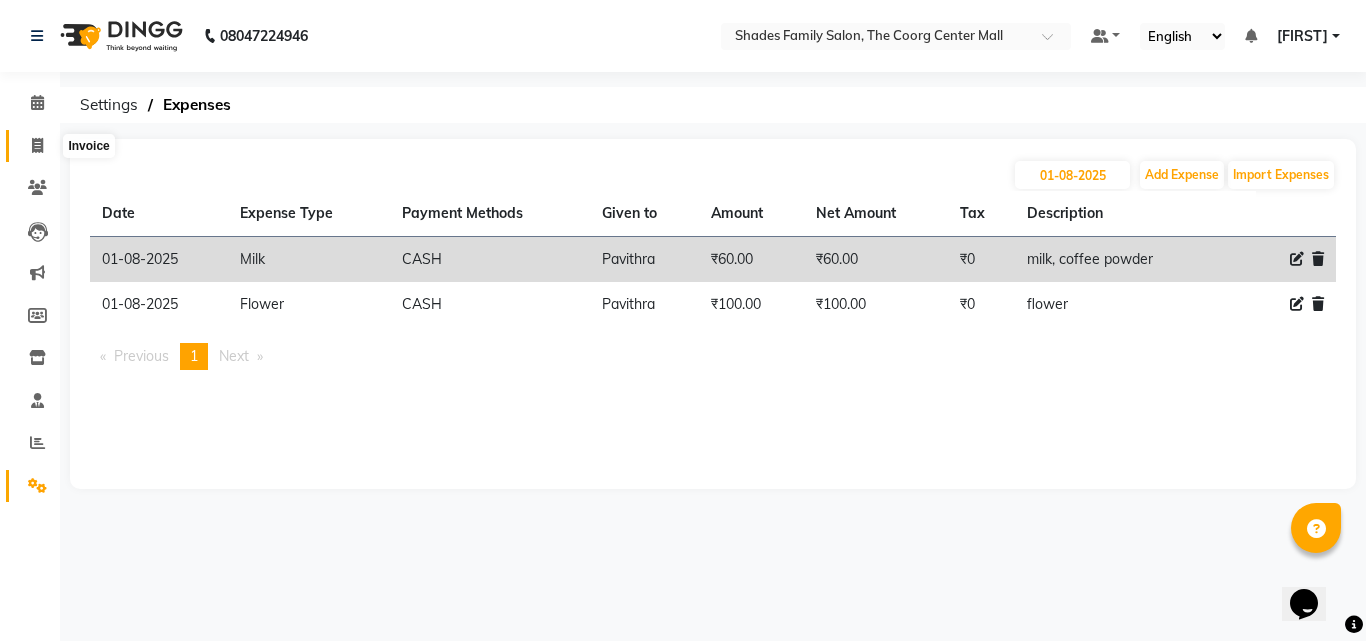click 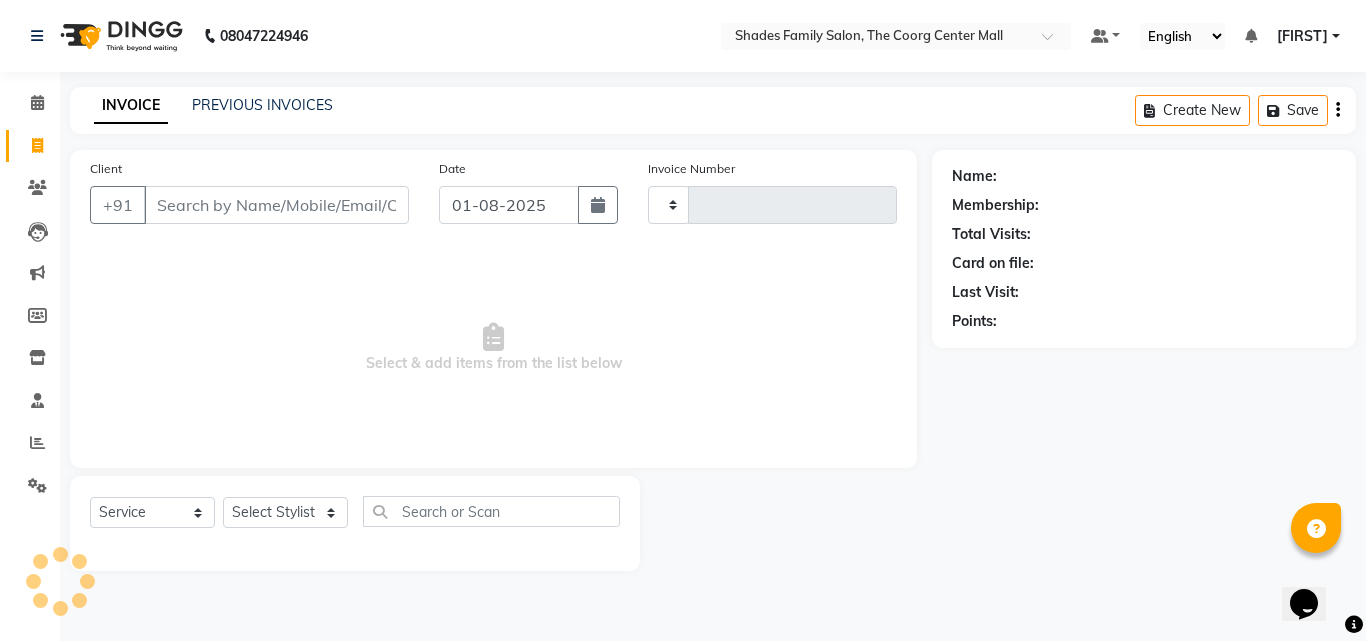 type on "1457" 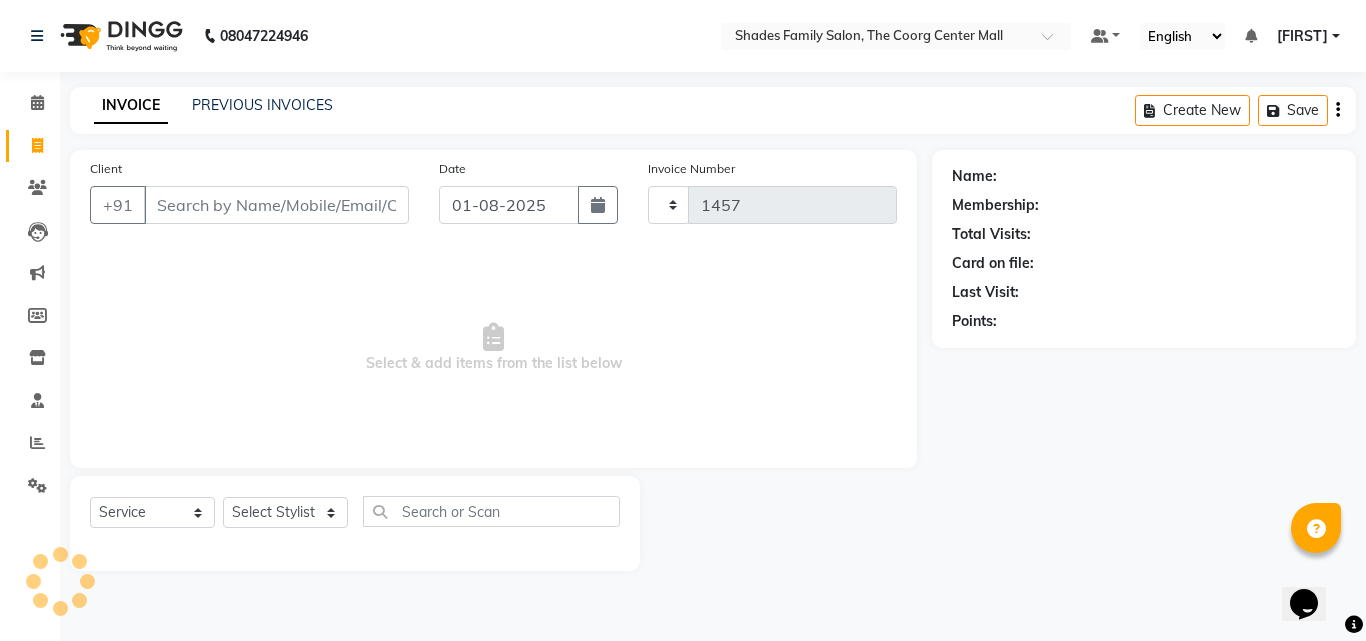 select on "7447" 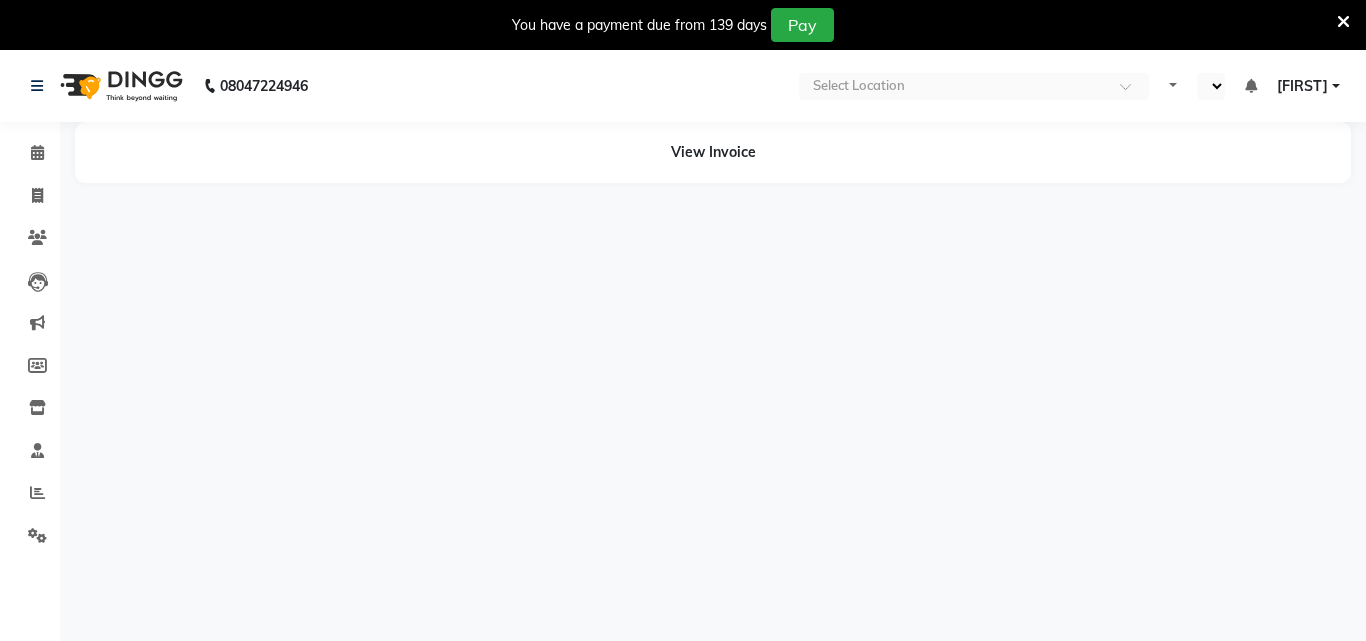 select on "en" 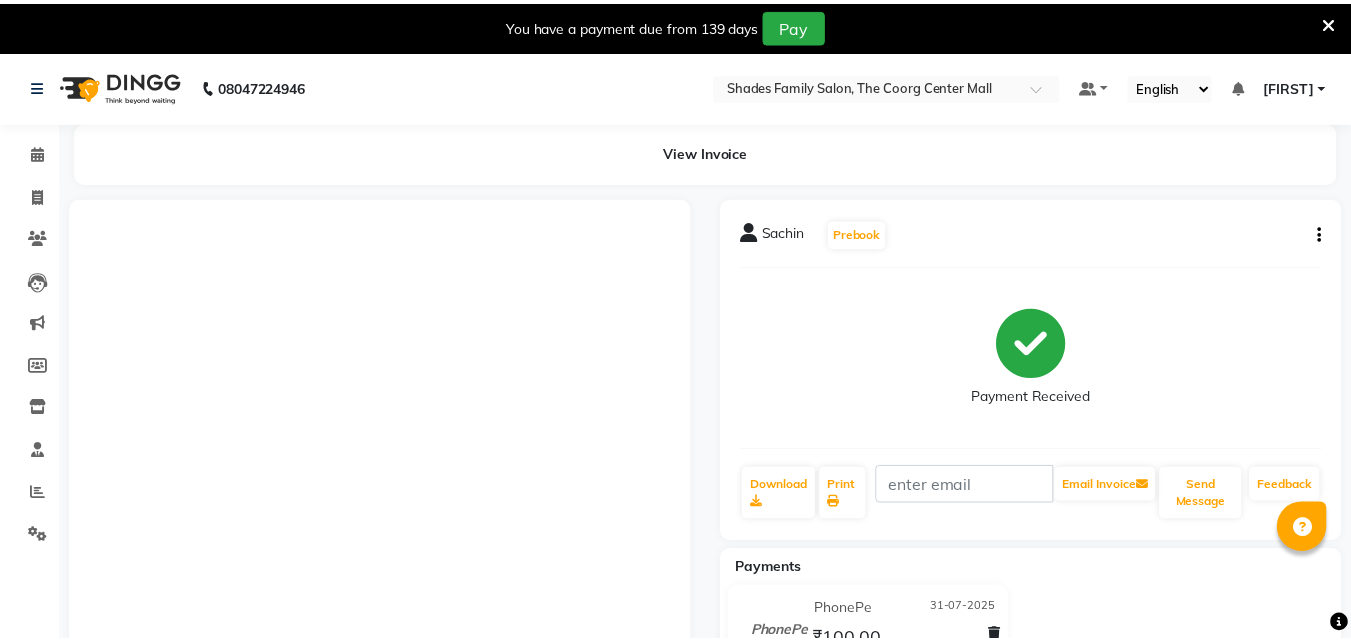scroll, scrollTop: 0, scrollLeft: 0, axis: both 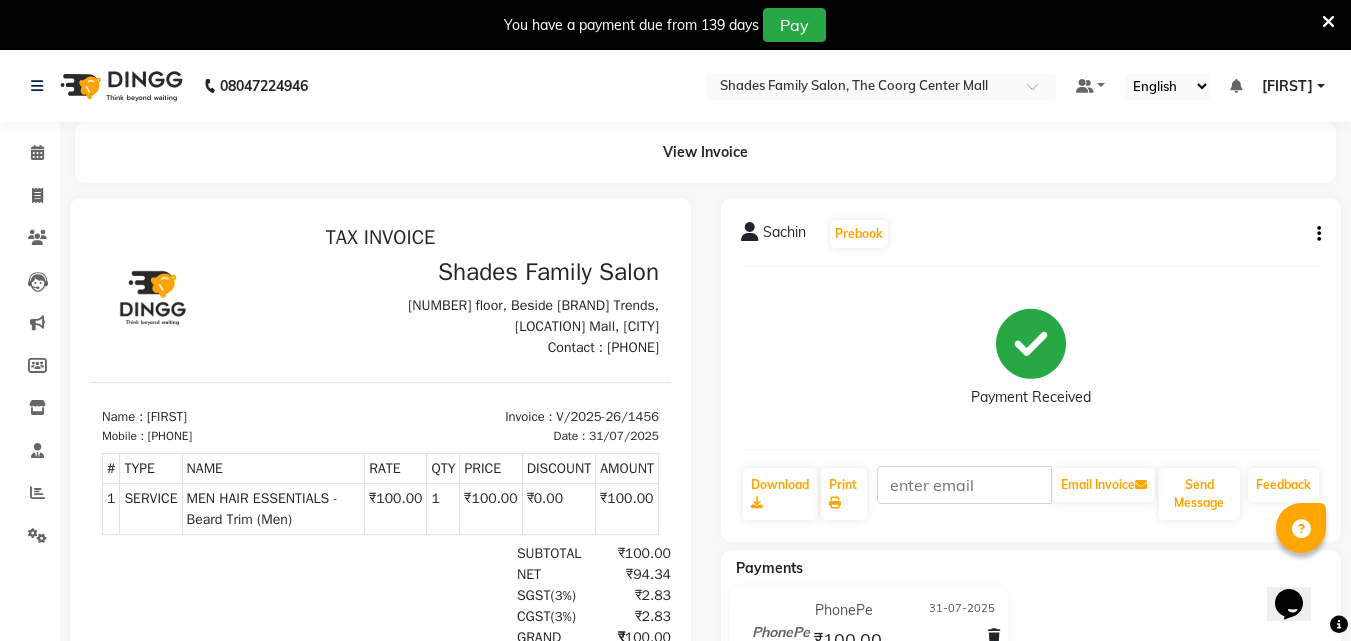 click at bounding box center [1328, 22] 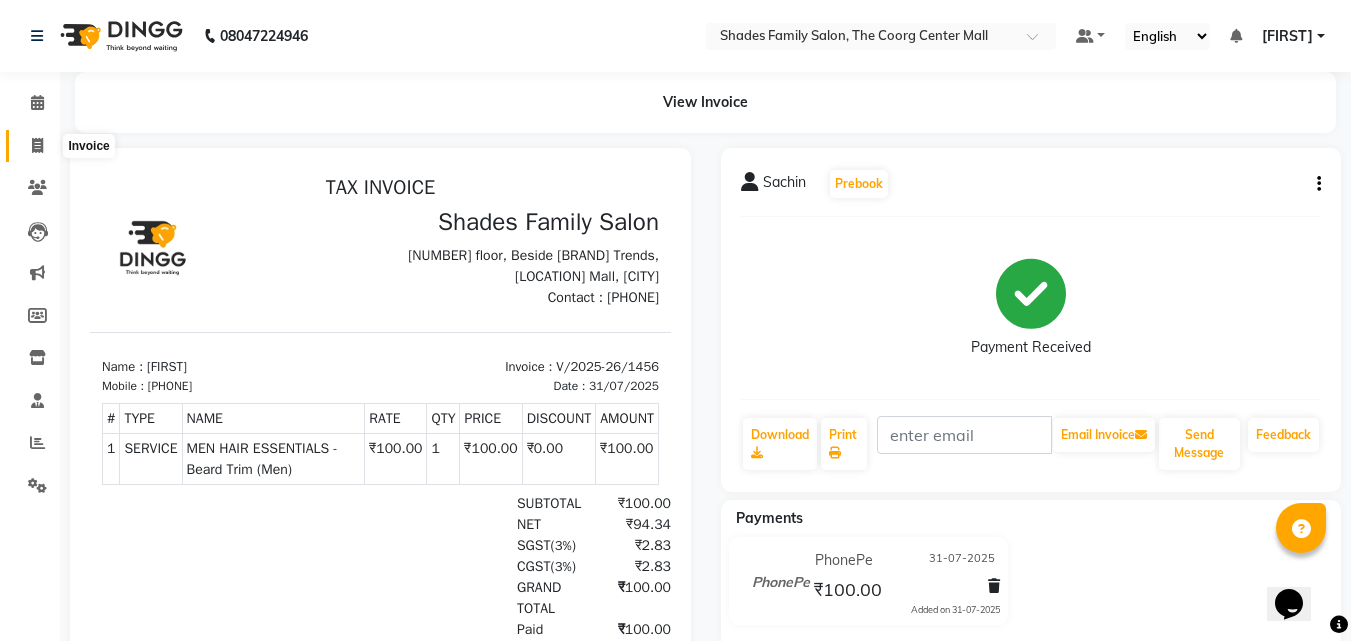 click 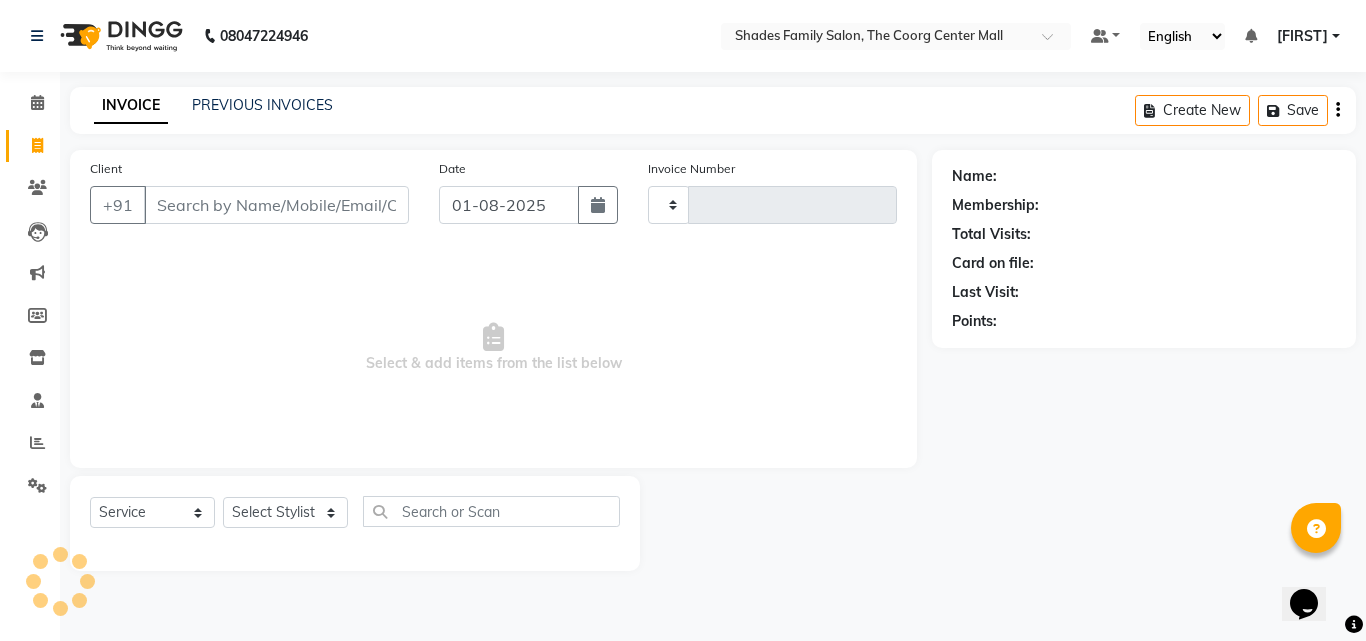 type on "1457" 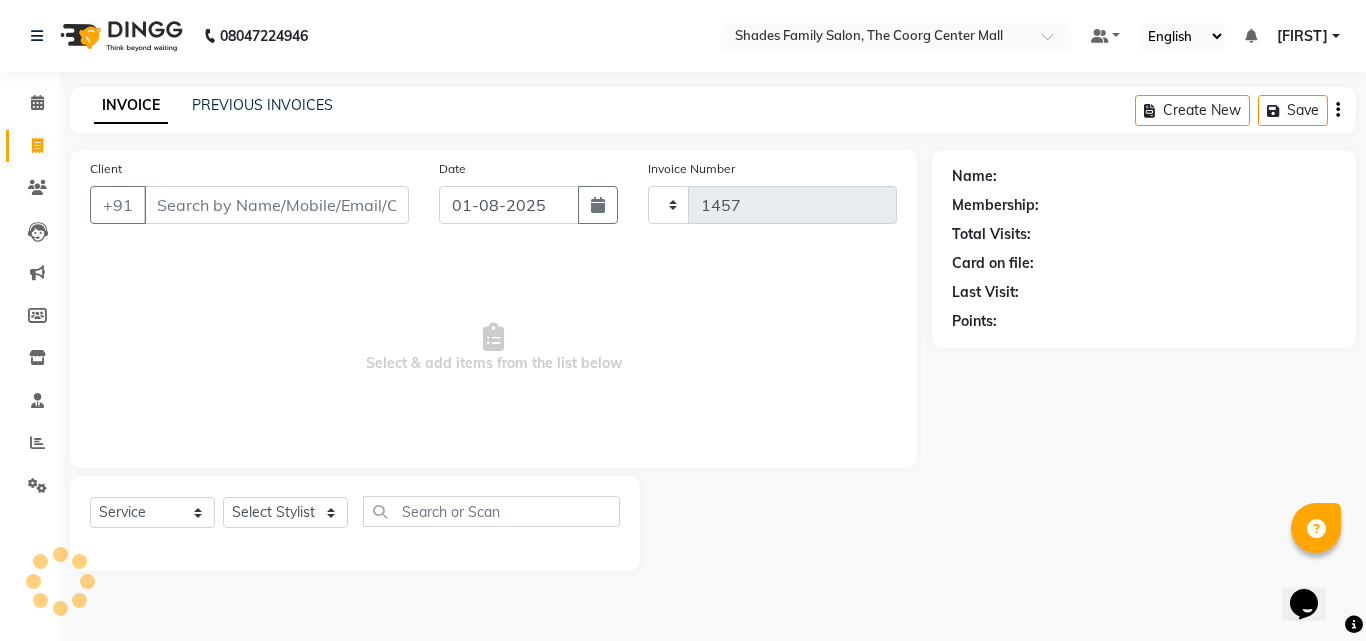 select on "7447" 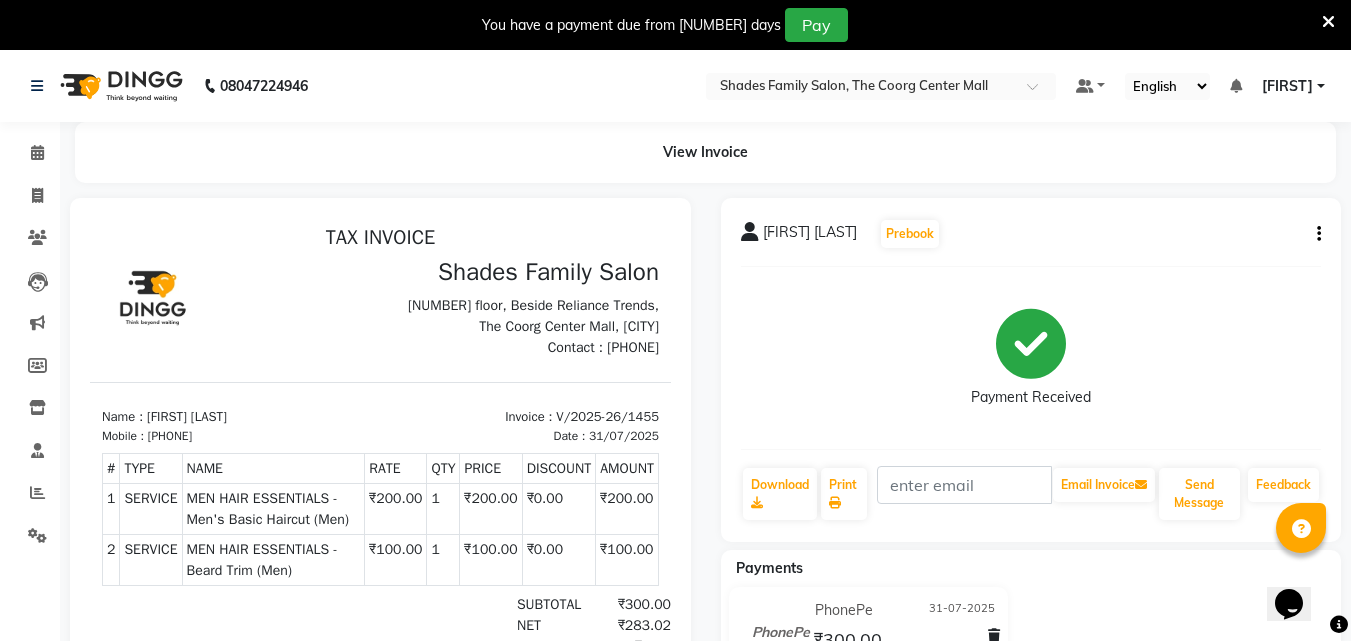 scroll, scrollTop: 0, scrollLeft: 0, axis: both 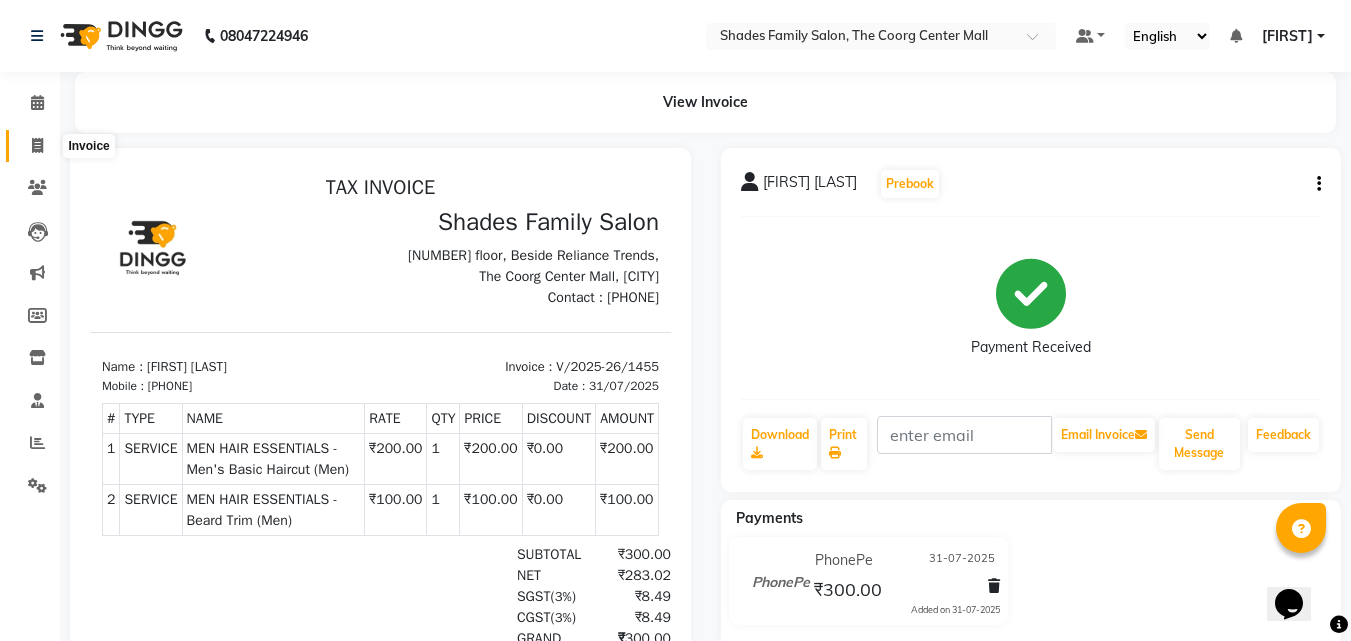 click 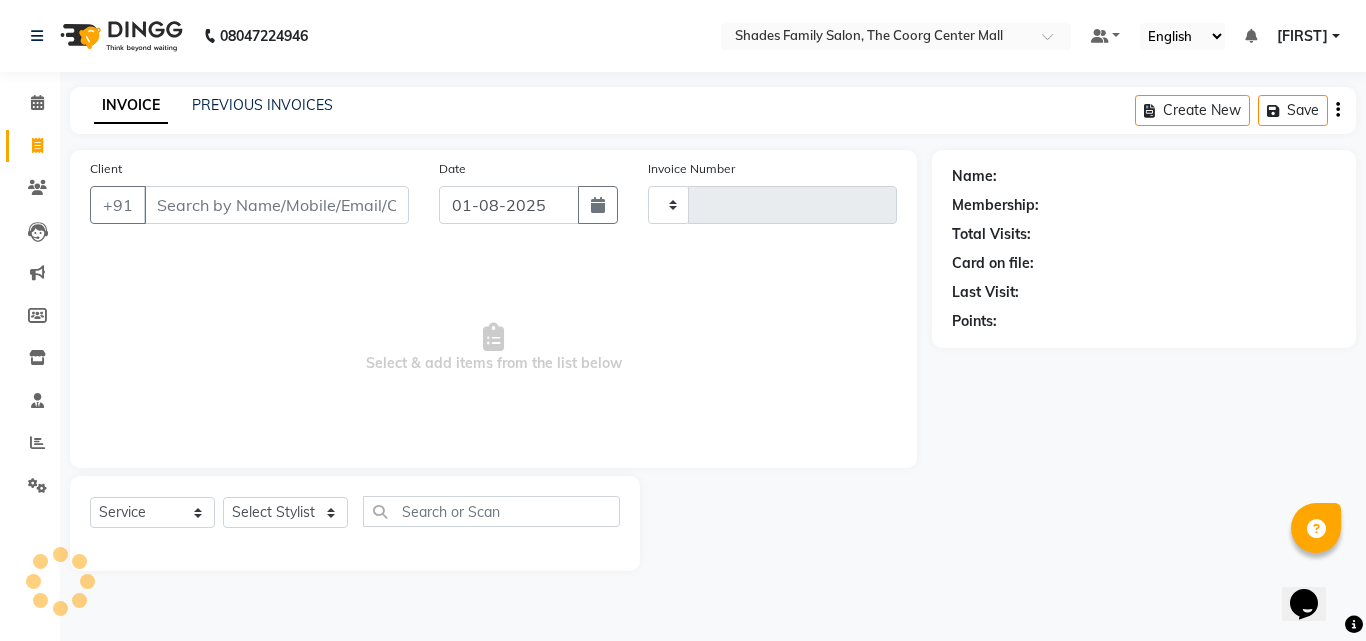type on "1457" 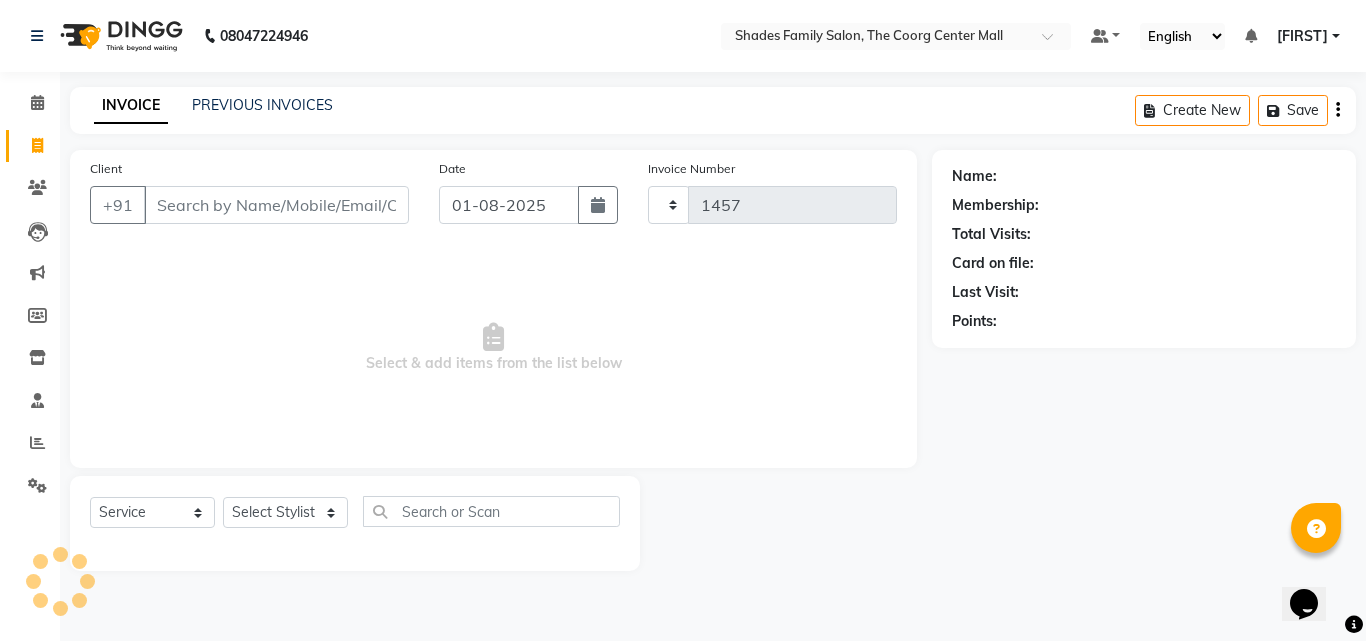 select on "7447" 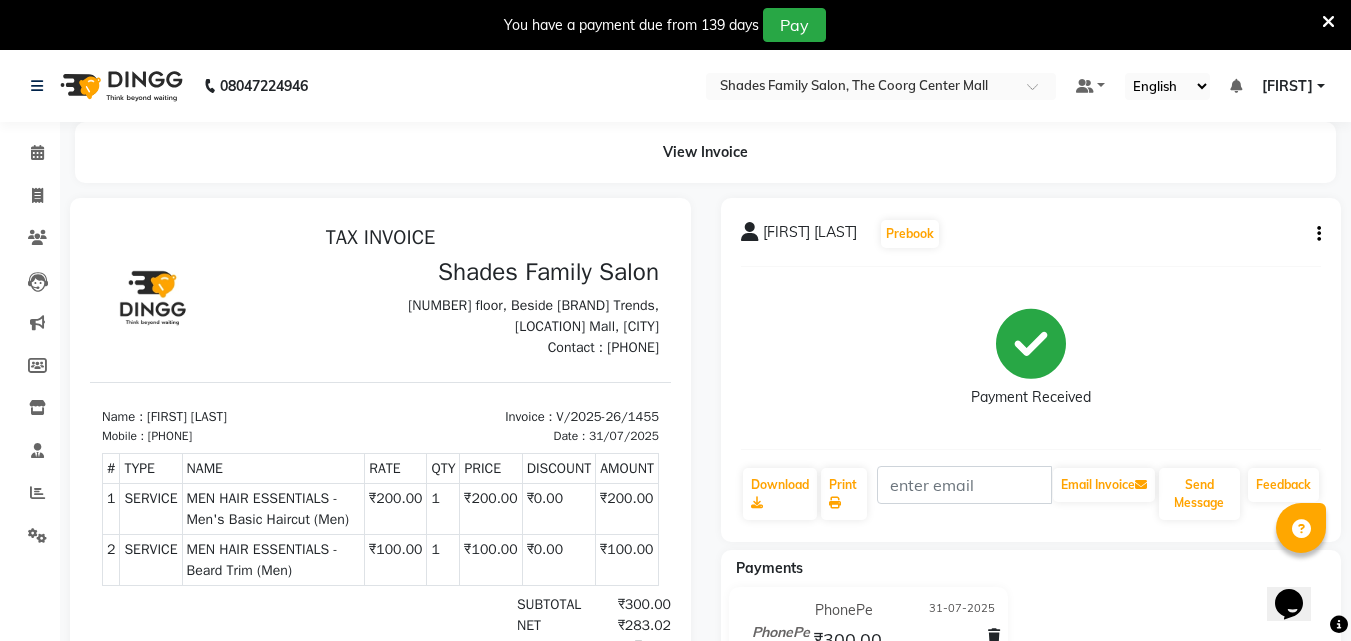 scroll, scrollTop: 0, scrollLeft: 0, axis: both 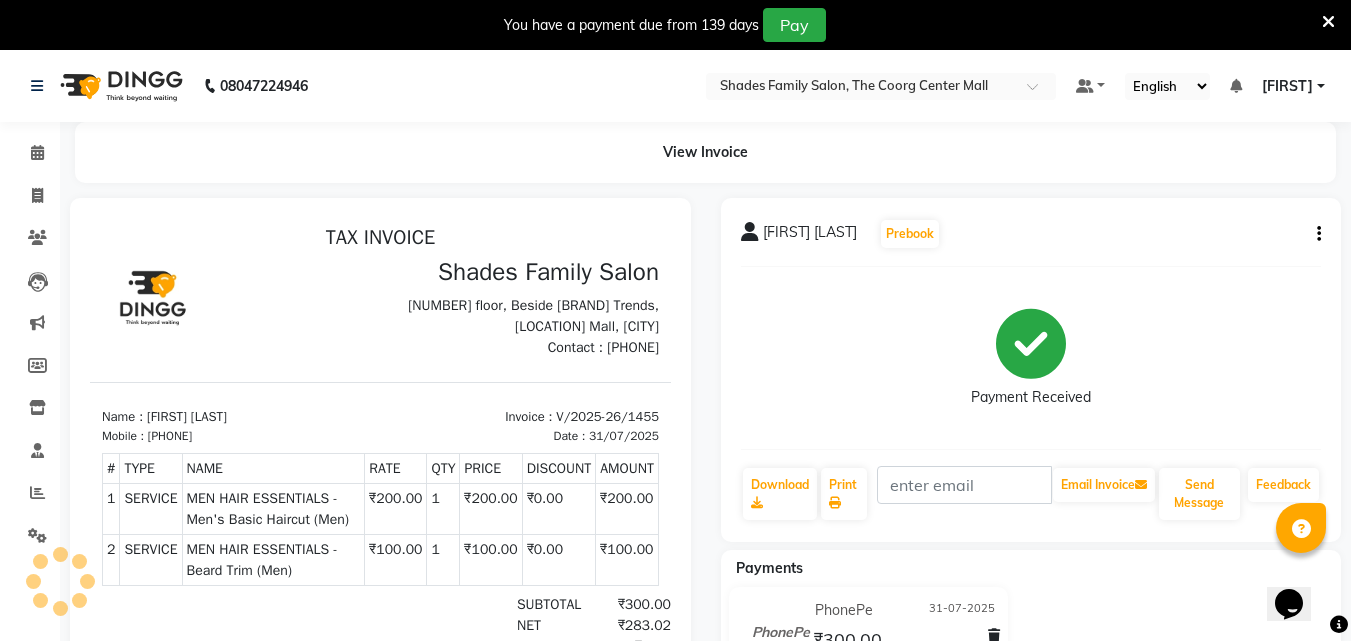 click at bounding box center (1328, 22) 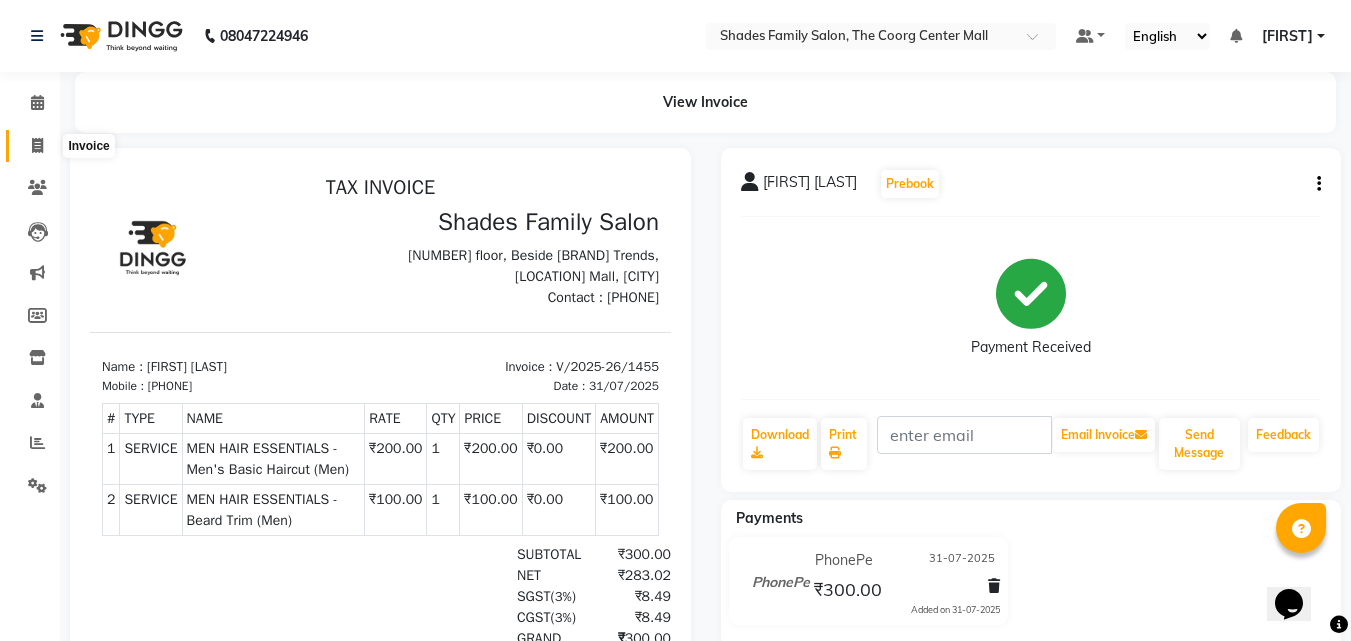 click 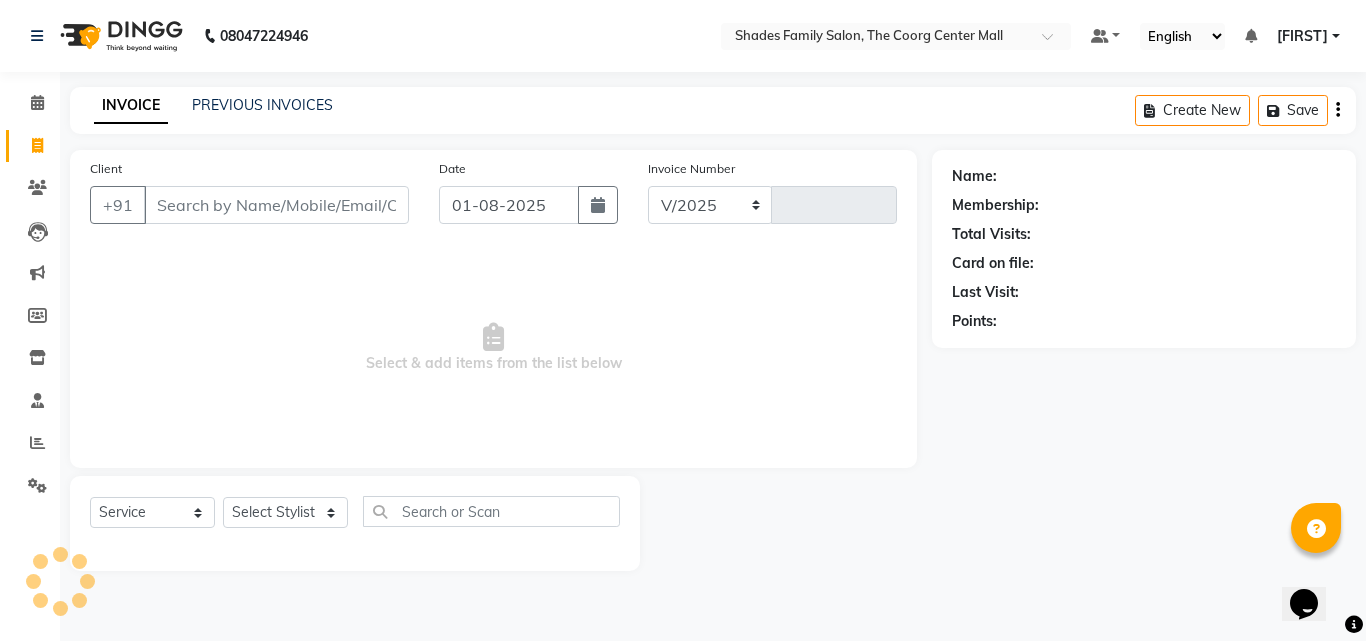 select on "7447" 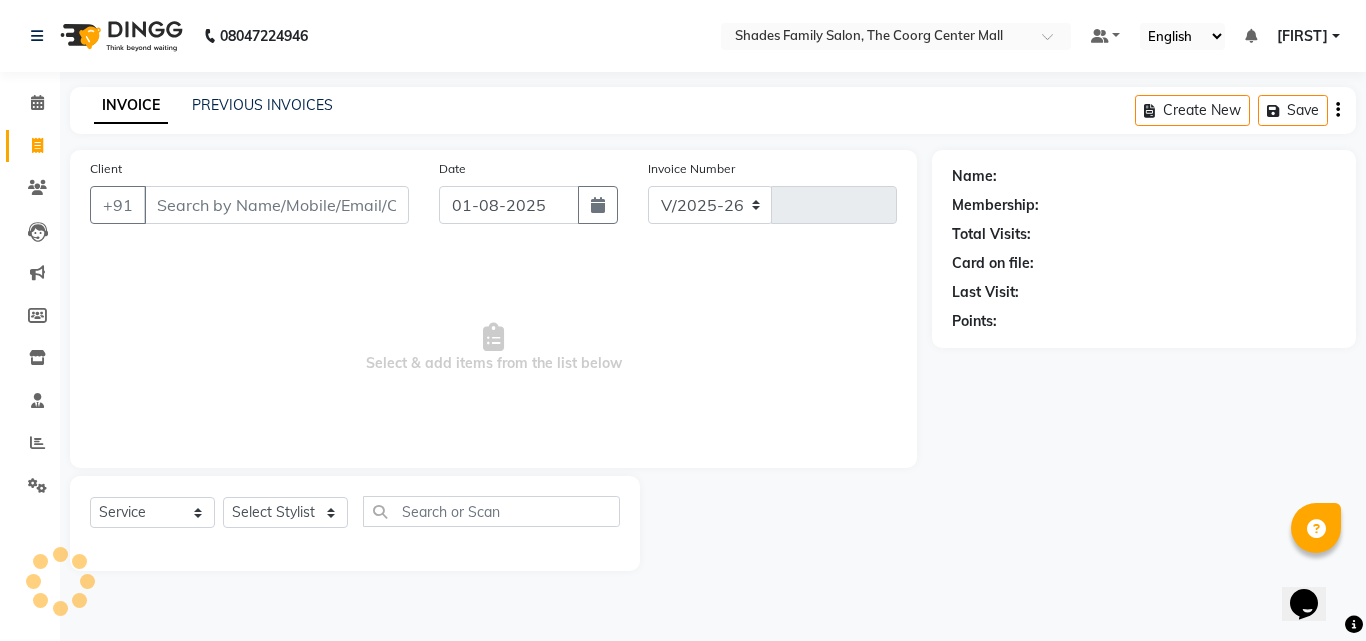 type on "1457" 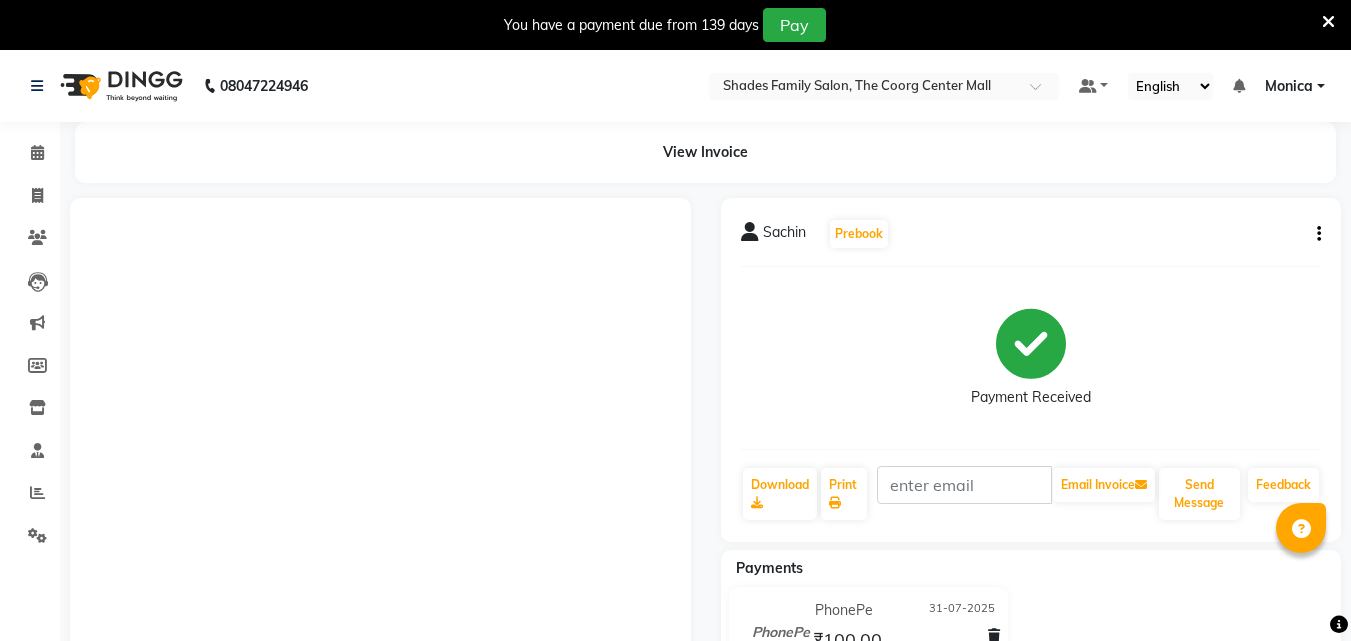 scroll, scrollTop: 0, scrollLeft: 0, axis: both 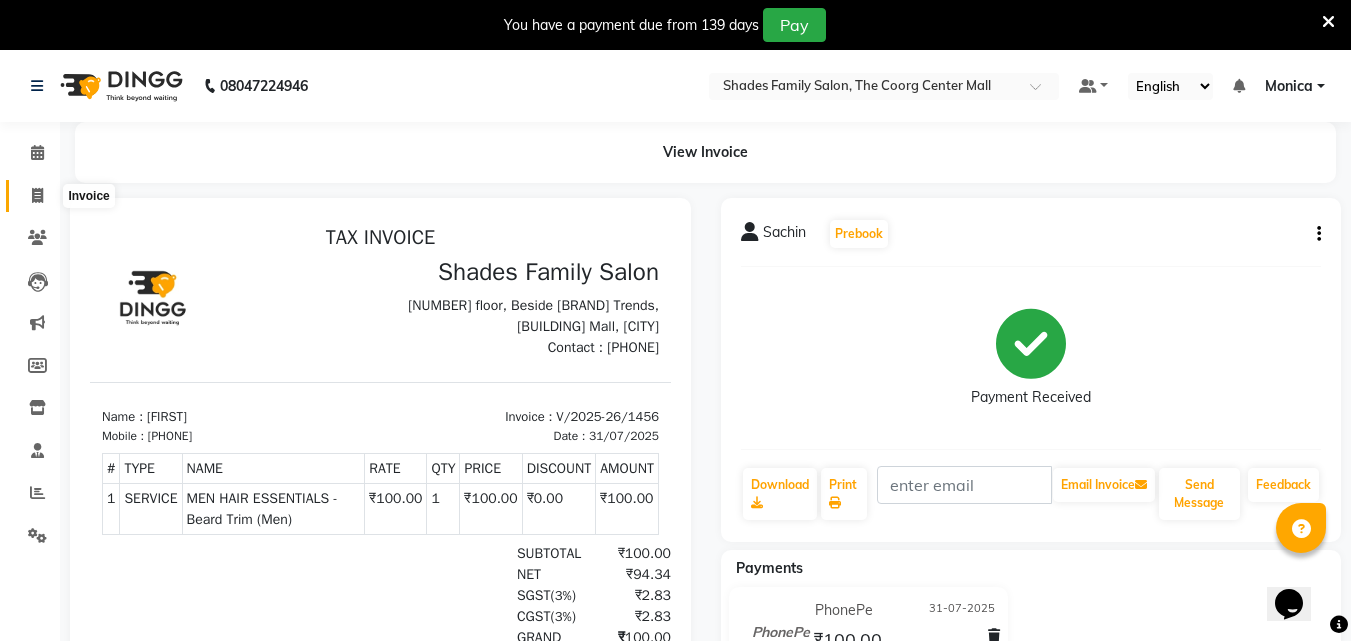 click 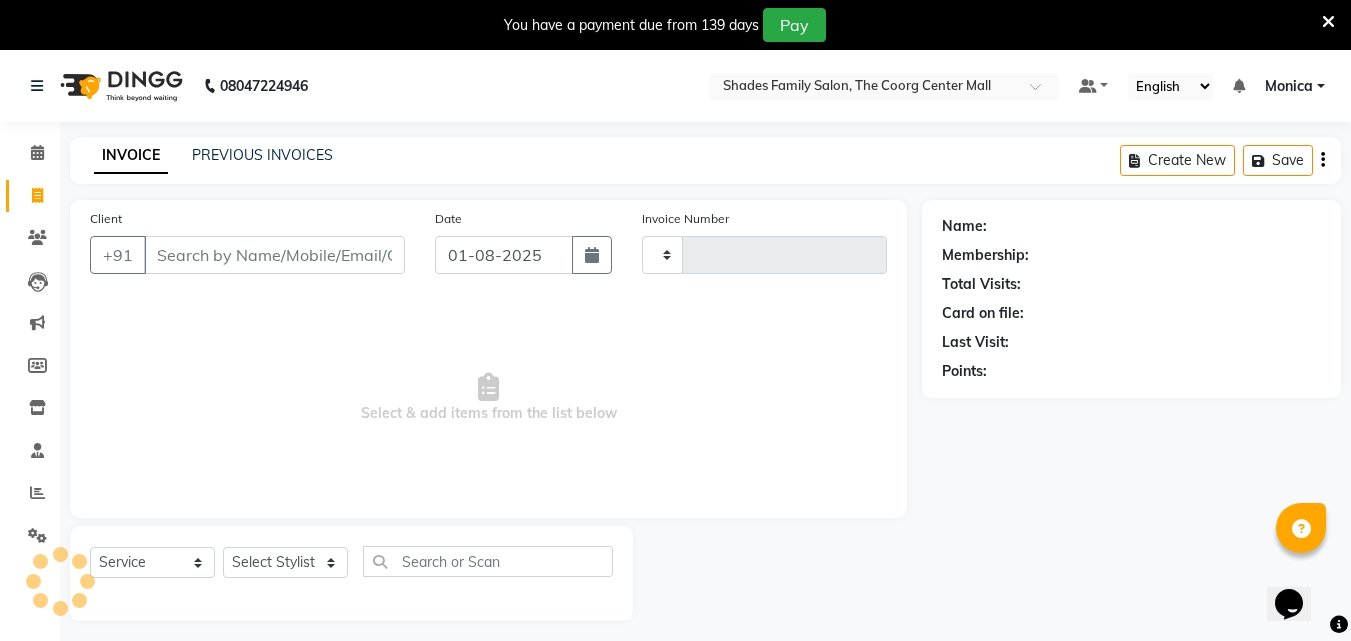 type on "1457" 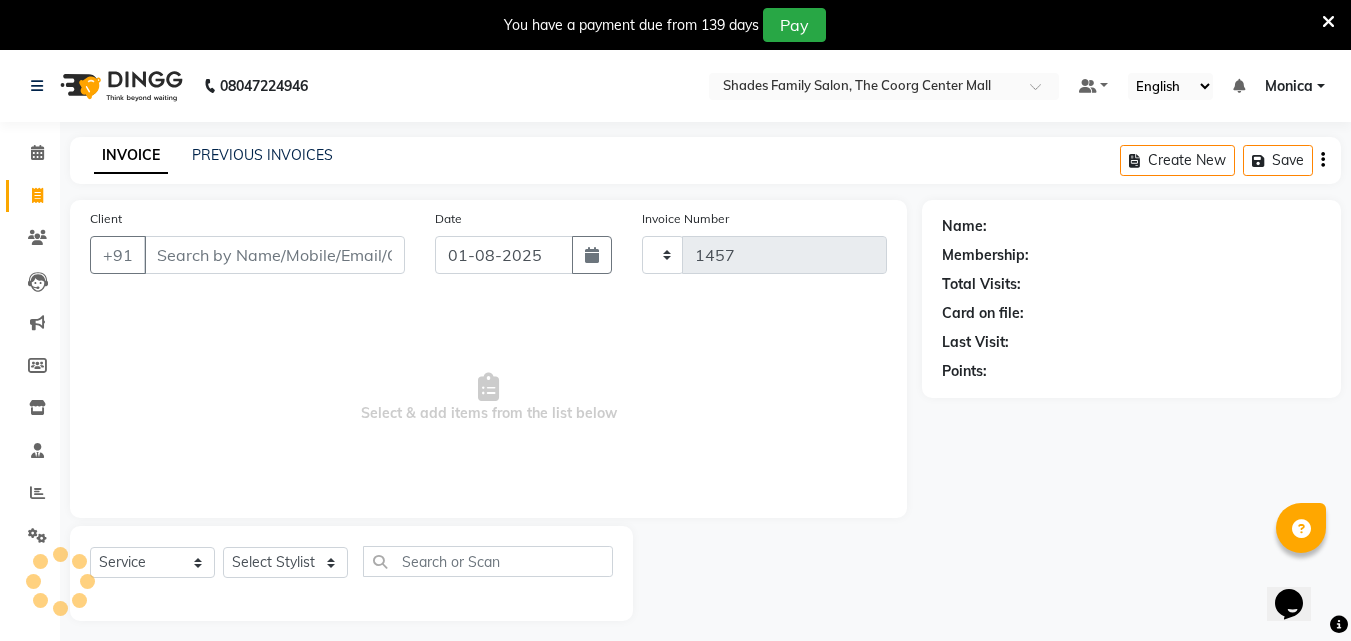 select on "7447" 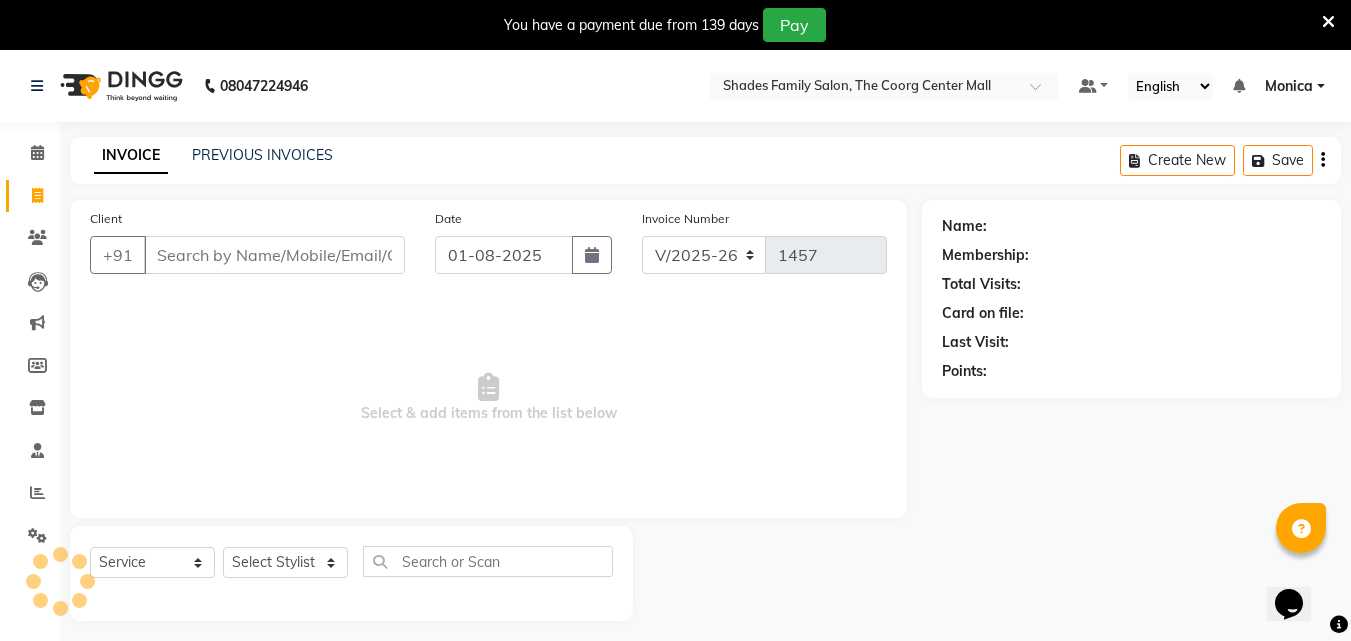 scroll, scrollTop: 50, scrollLeft: 0, axis: vertical 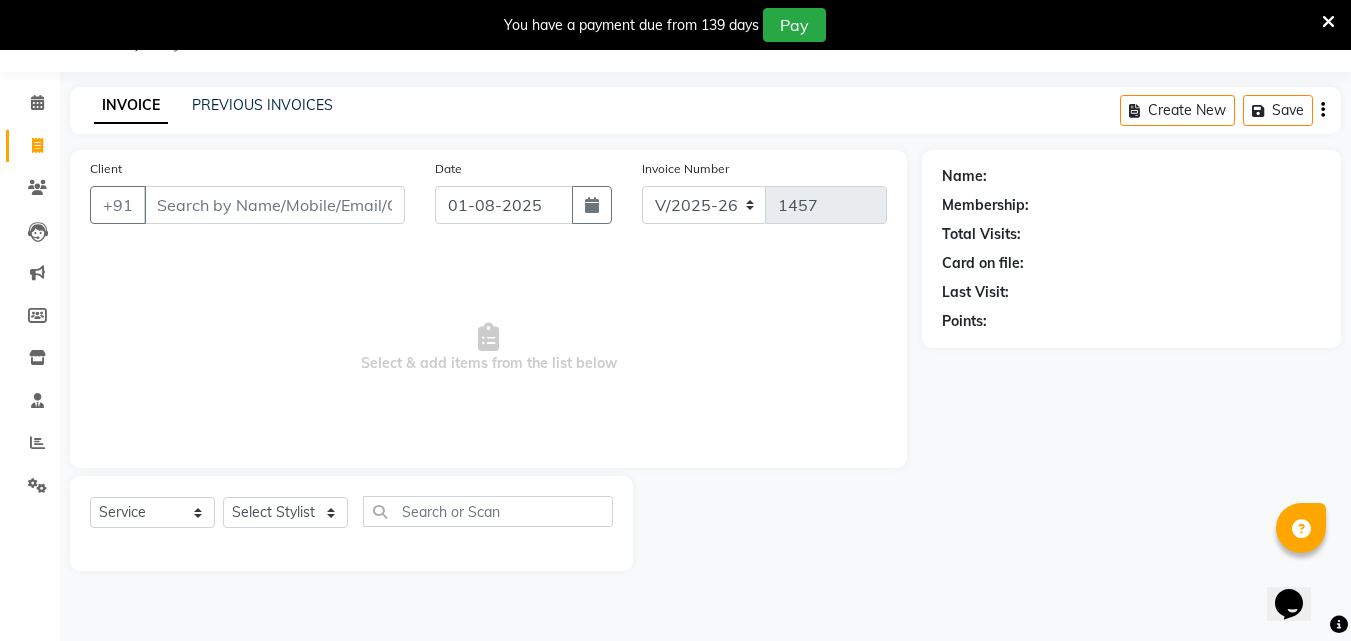 click at bounding box center (1328, 22) 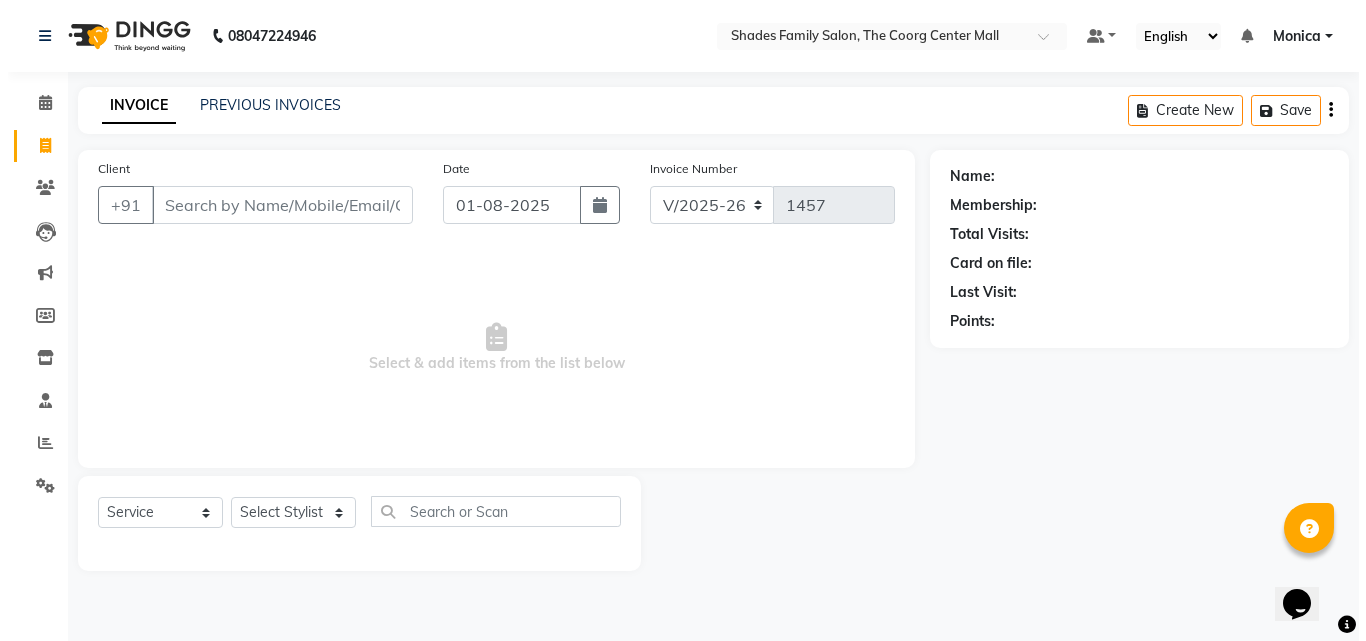 scroll, scrollTop: 0, scrollLeft: 0, axis: both 